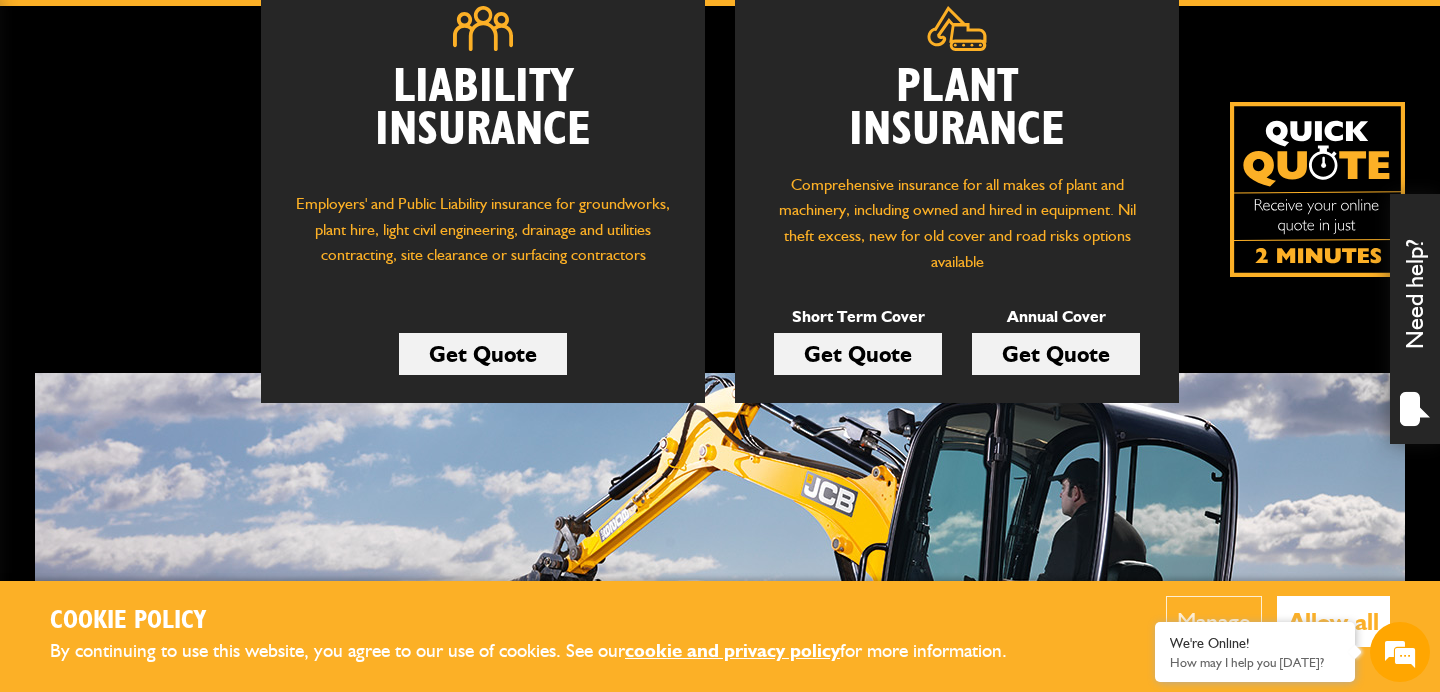 scroll, scrollTop: 329, scrollLeft: 0, axis: vertical 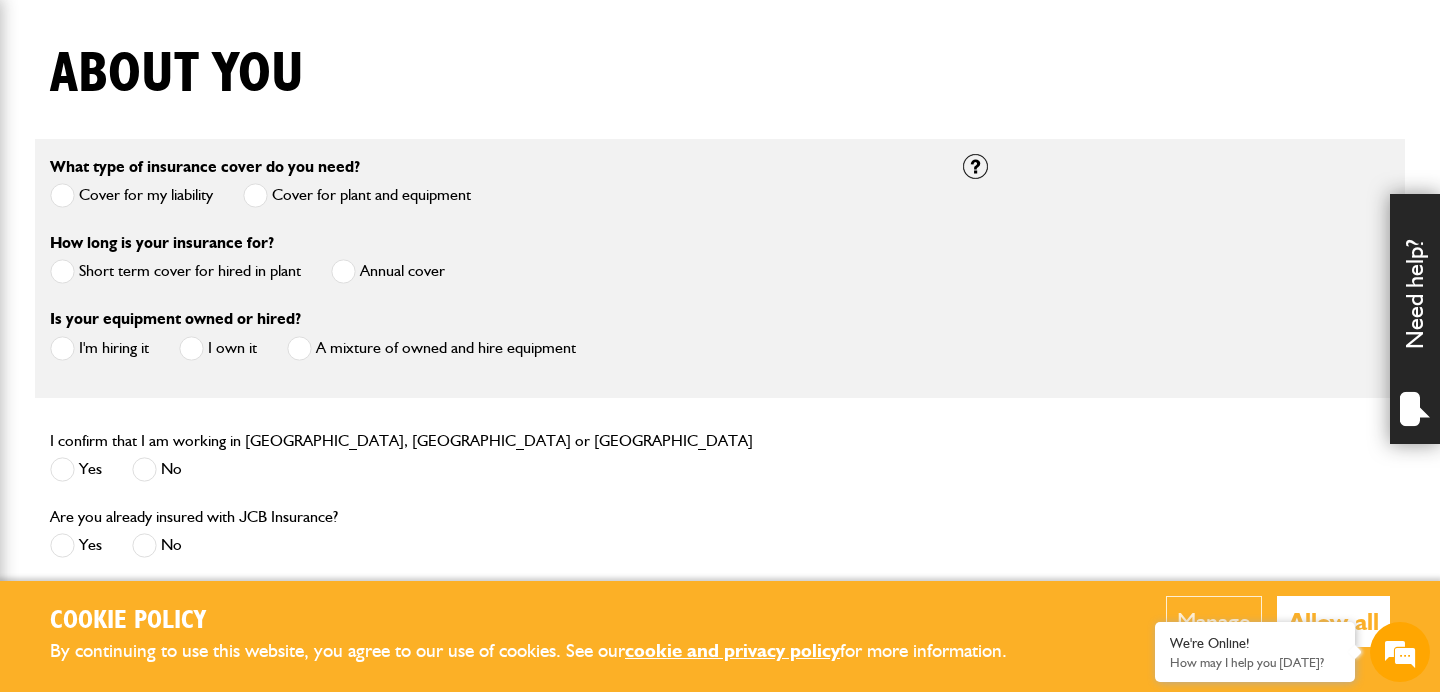 click at bounding box center (62, 271) 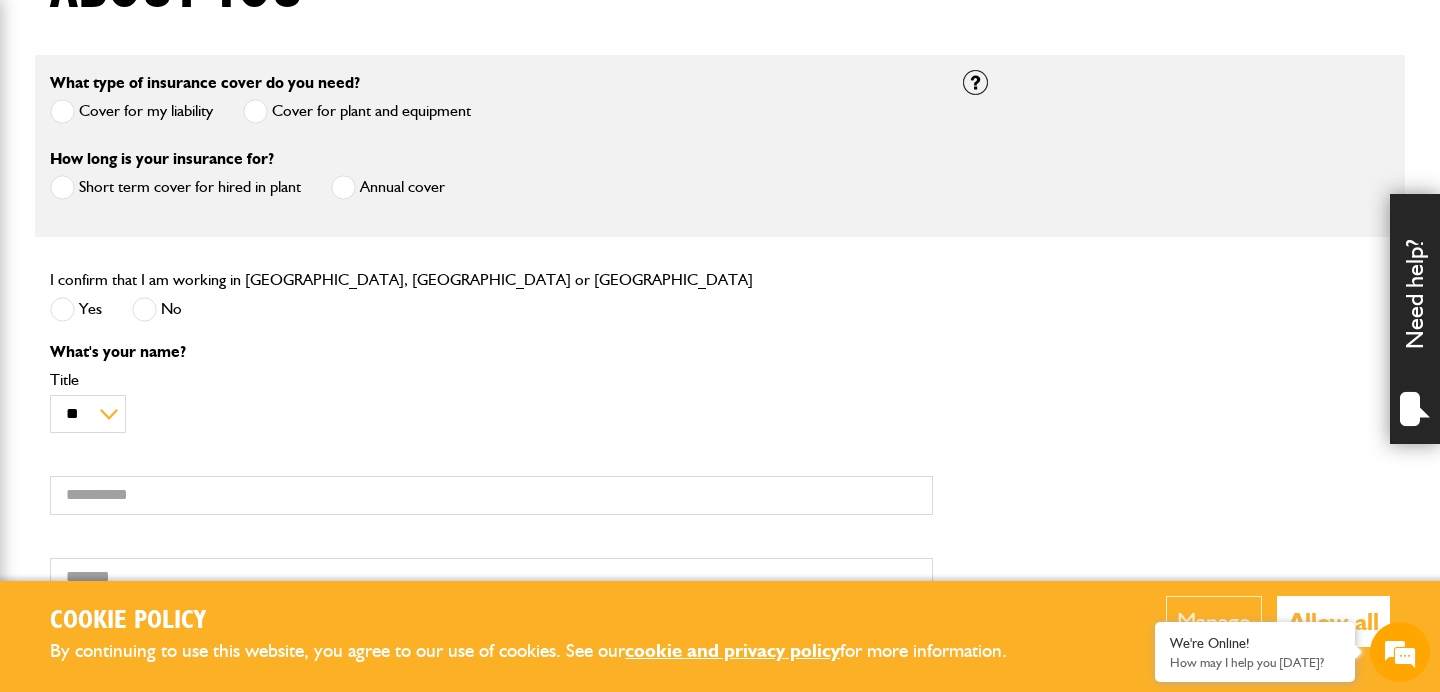 scroll, scrollTop: 567, scrollLeft: 0, axis: vertical 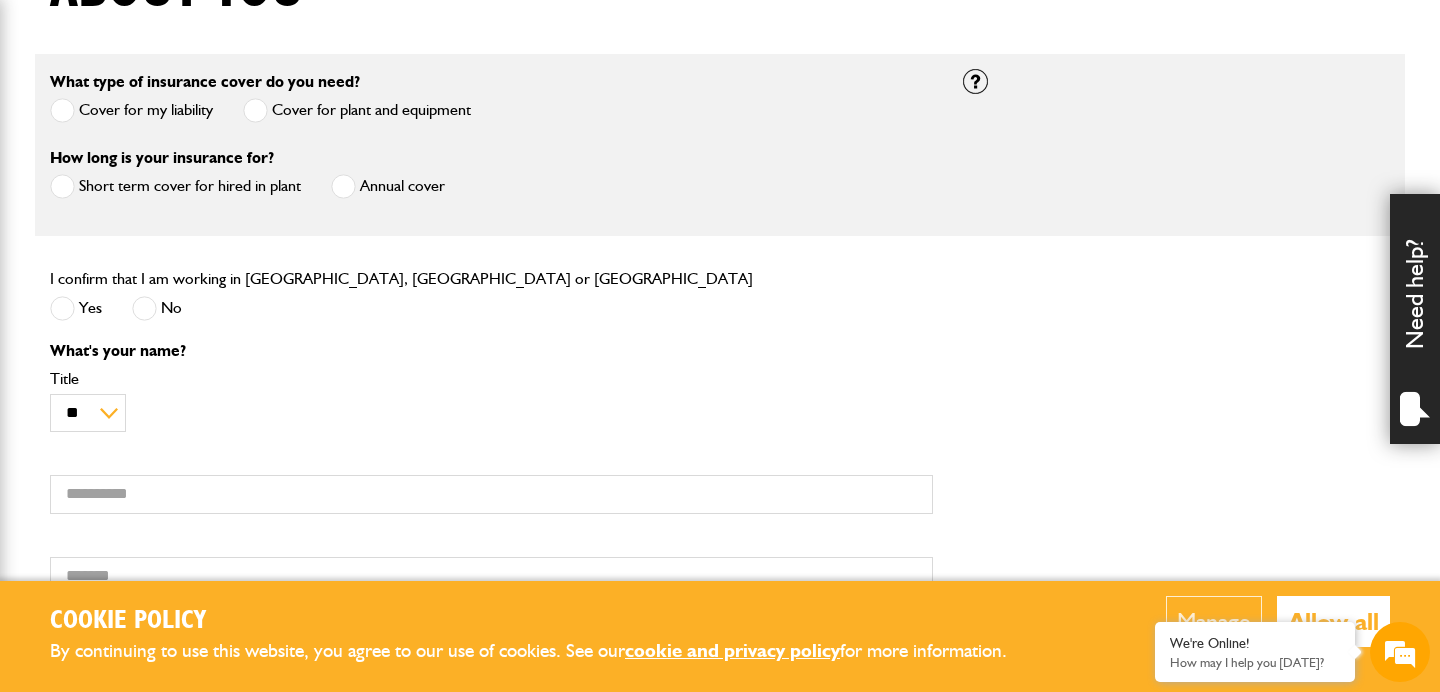 click at bounding box center (62, 308) 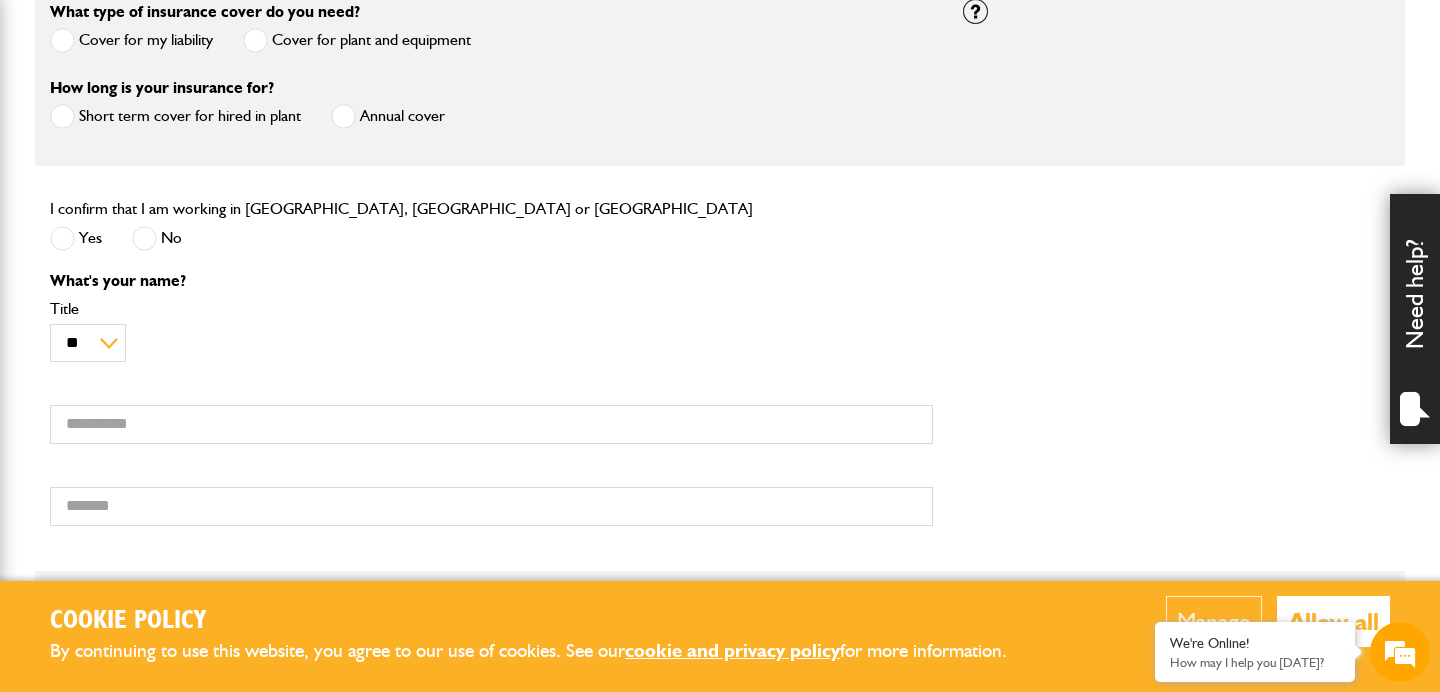 scroll, scrollTop: 689, scrollLeft: 0, axis: vertical 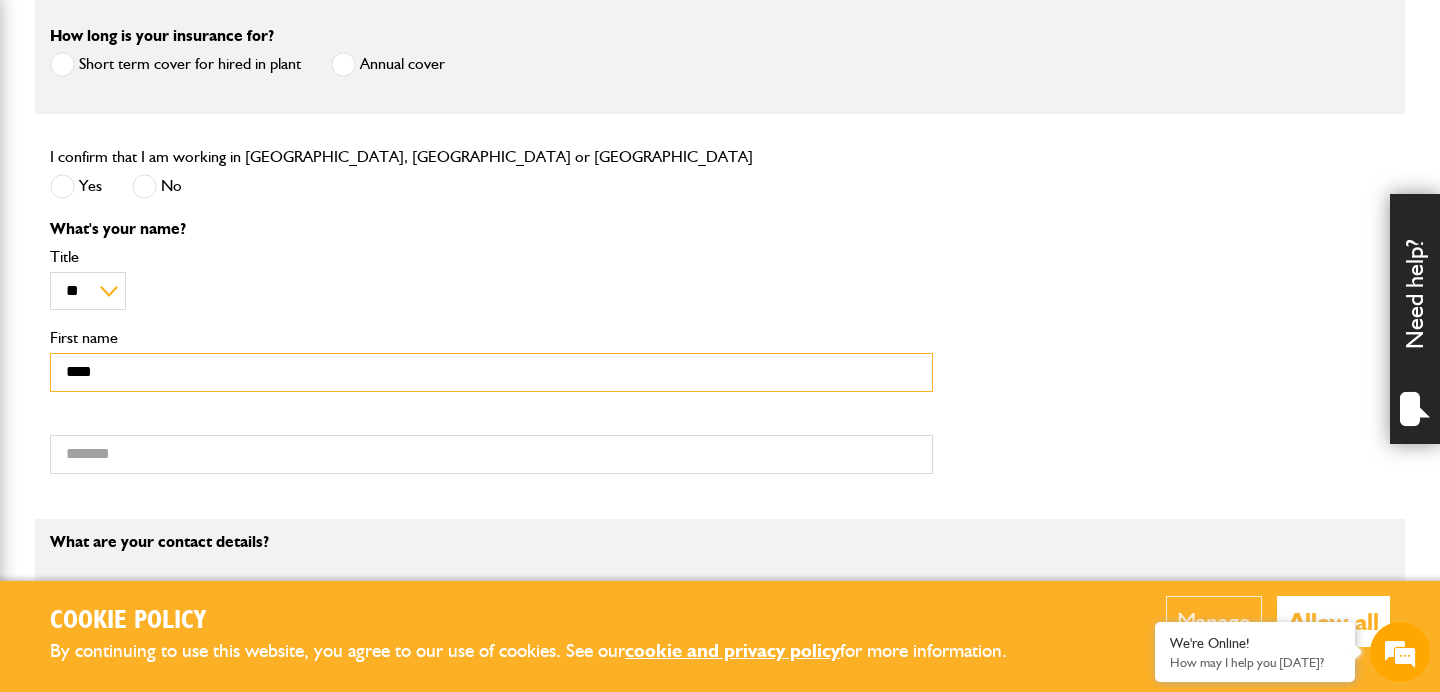 type on "***" 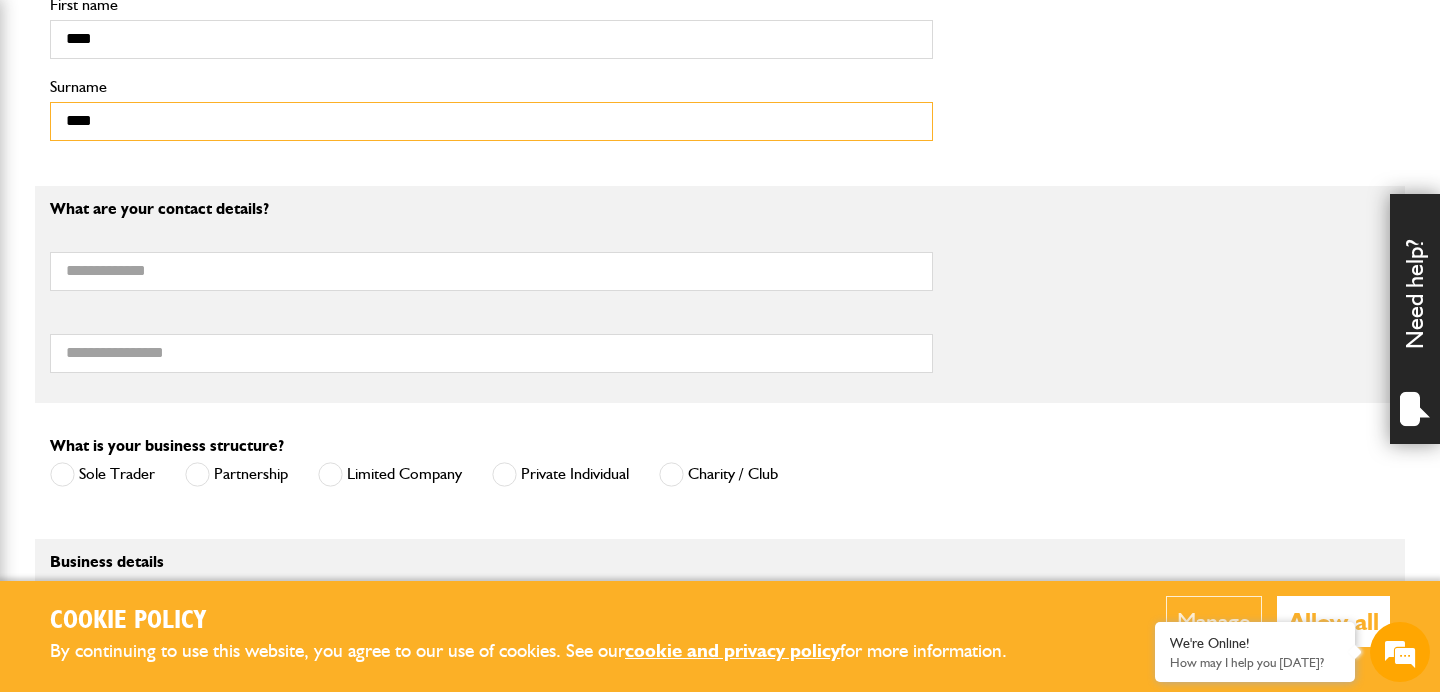 scroll, scrollTop: 961, scrollLeft: 0, axis: vertical 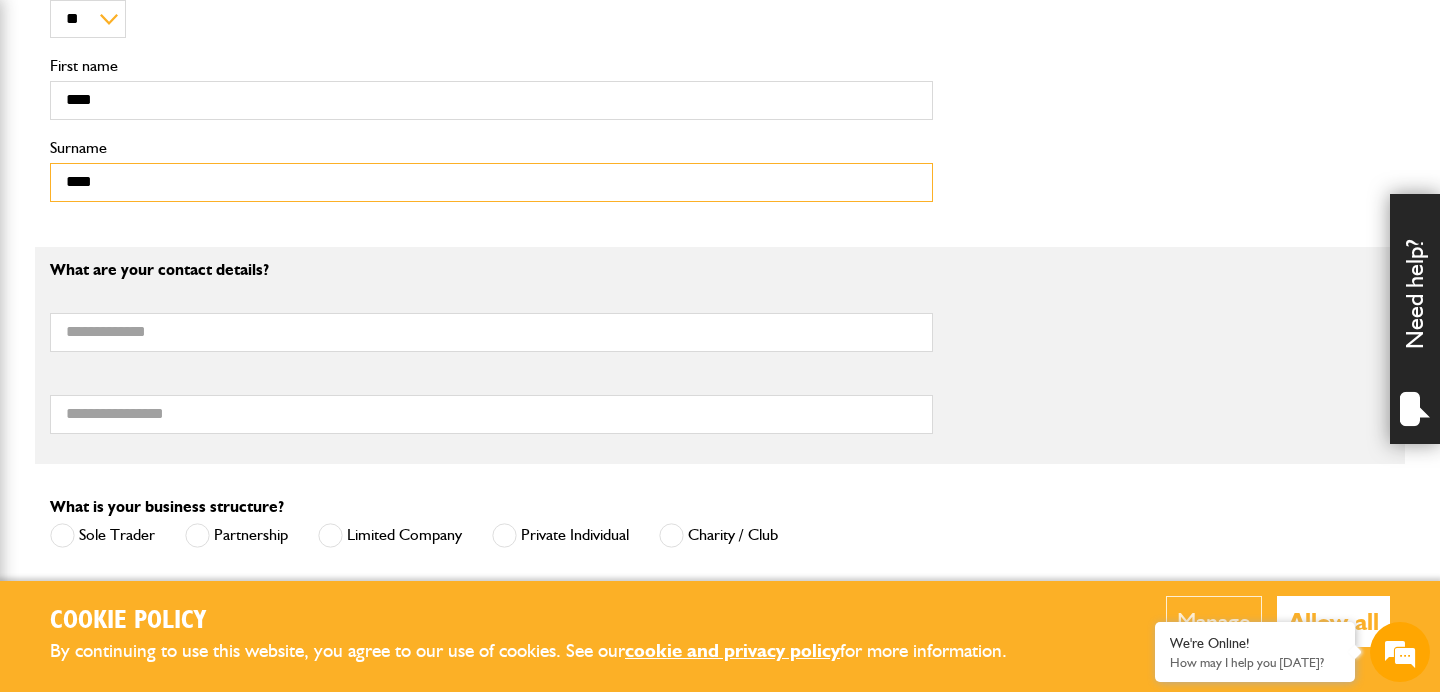type on "****" 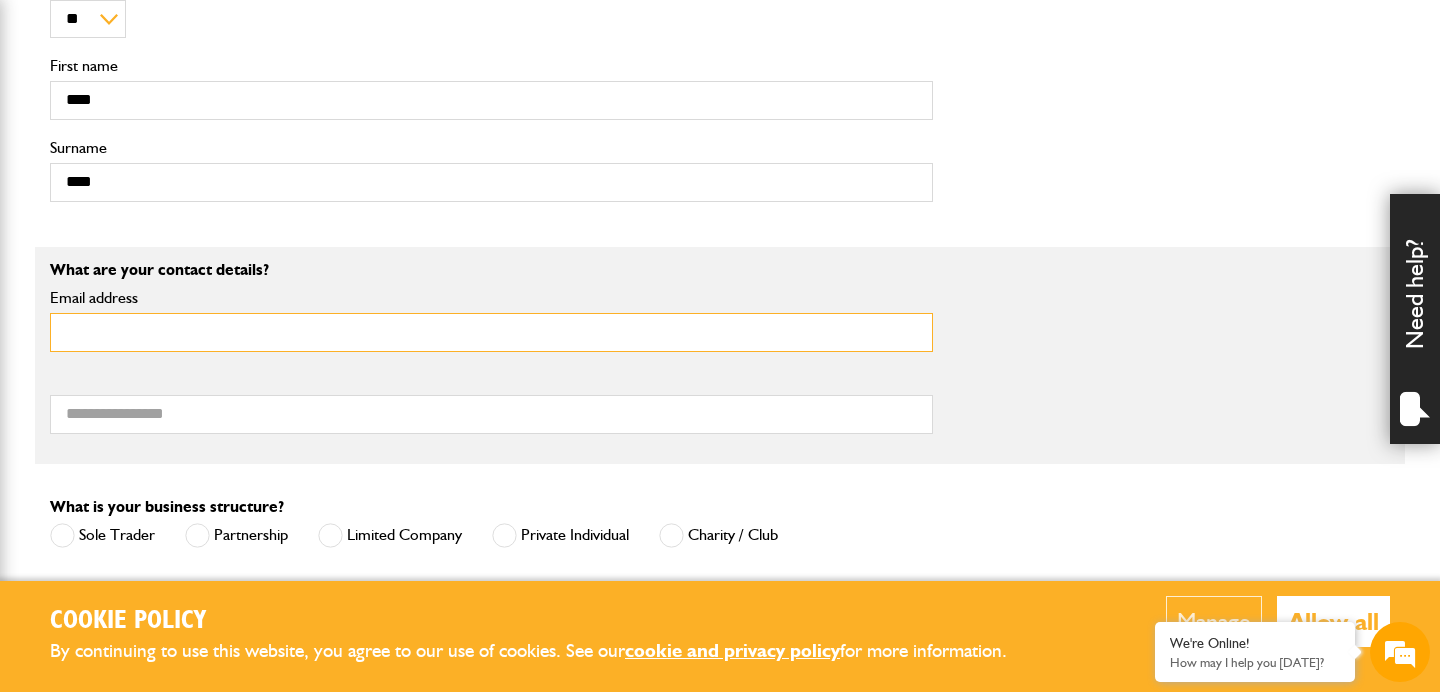 scroll, scrollTop: 0, scrollLeft: 0, axis: both 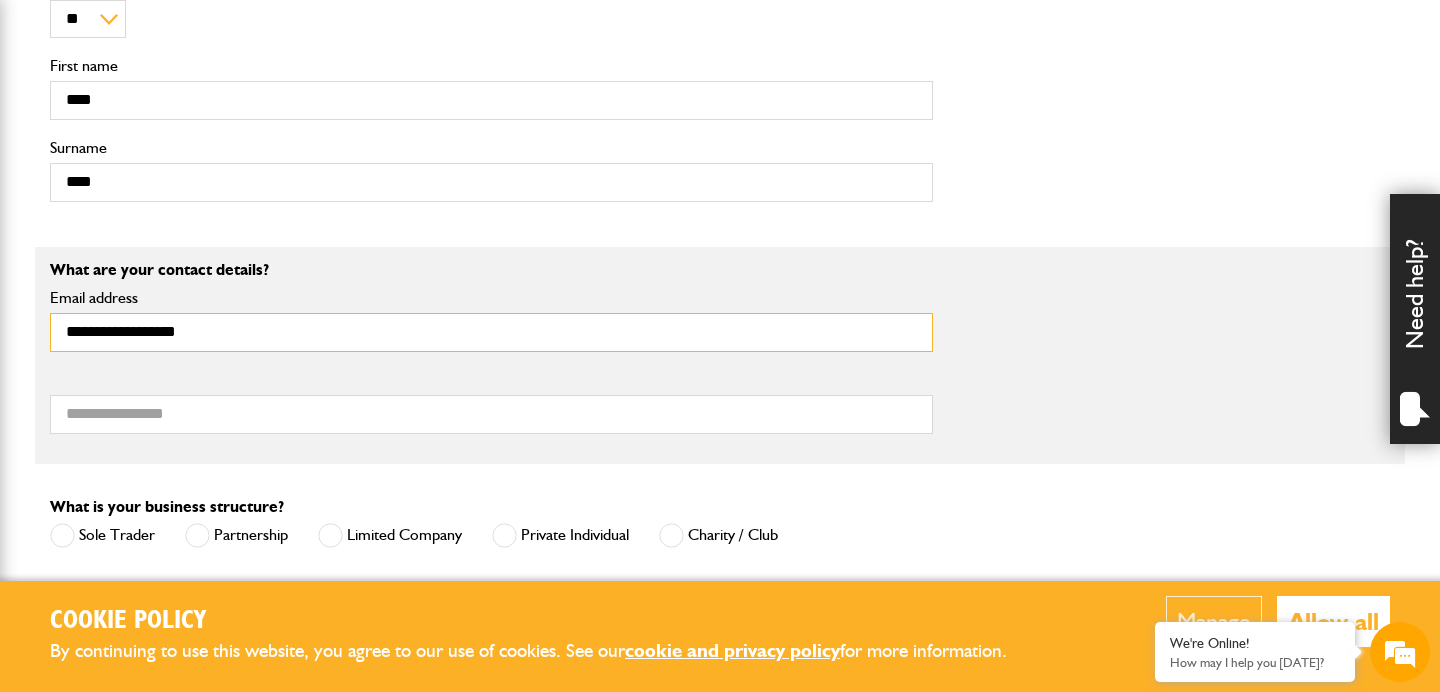 type on "**********" 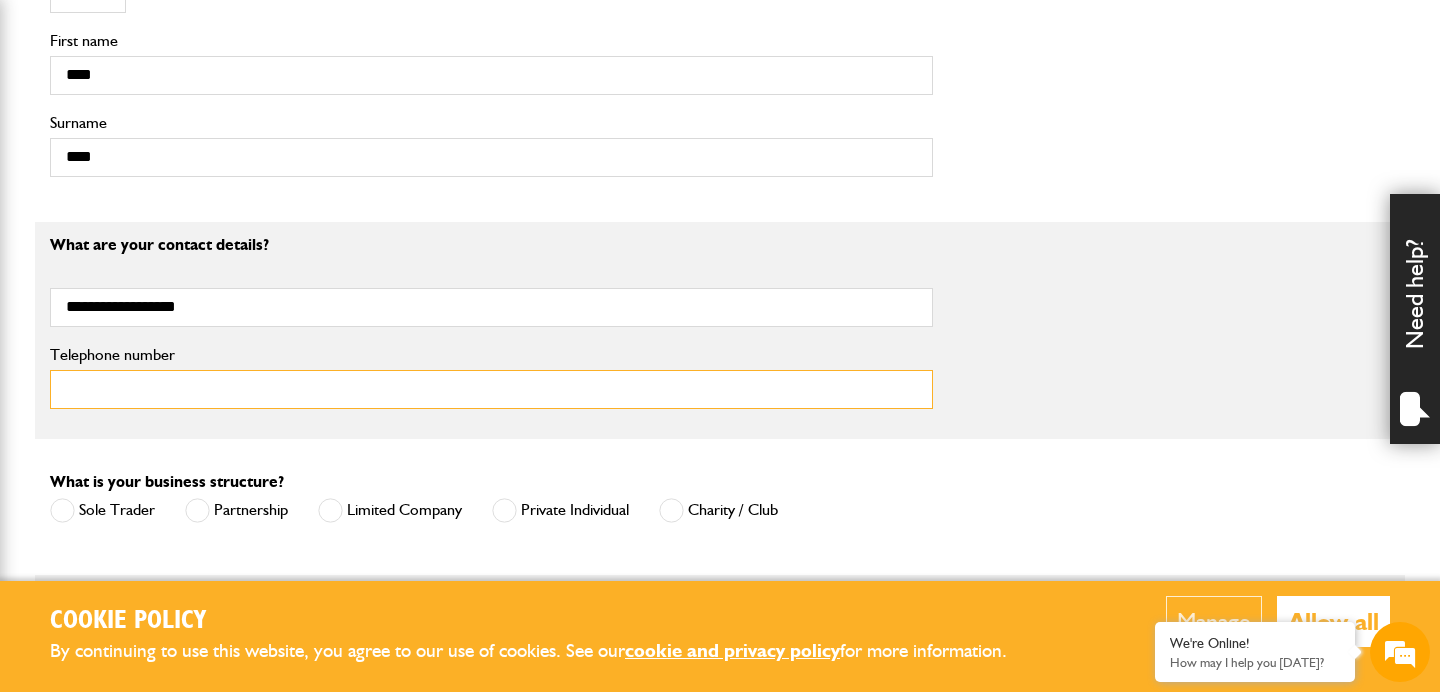 scroll, scrollTop: 986, scrollLeft: 0, axis: vertical 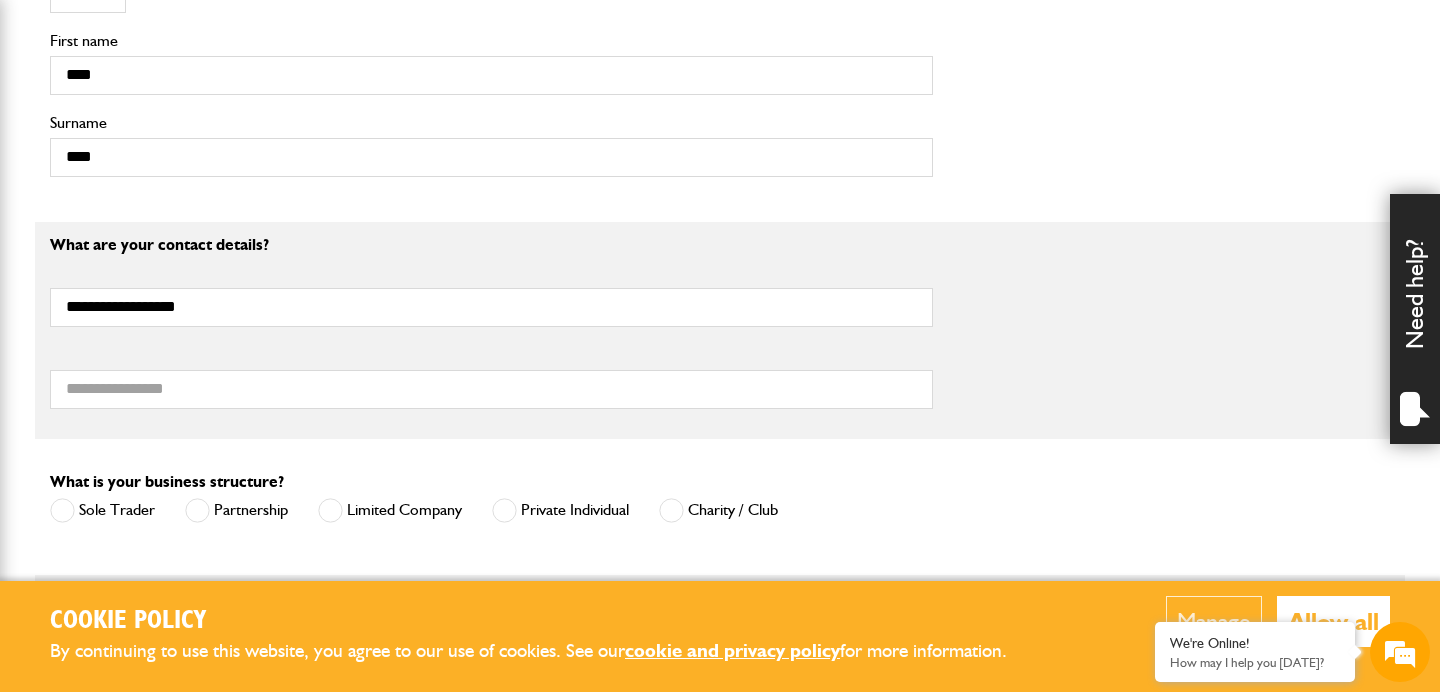 click at bounding box center (504, 510) 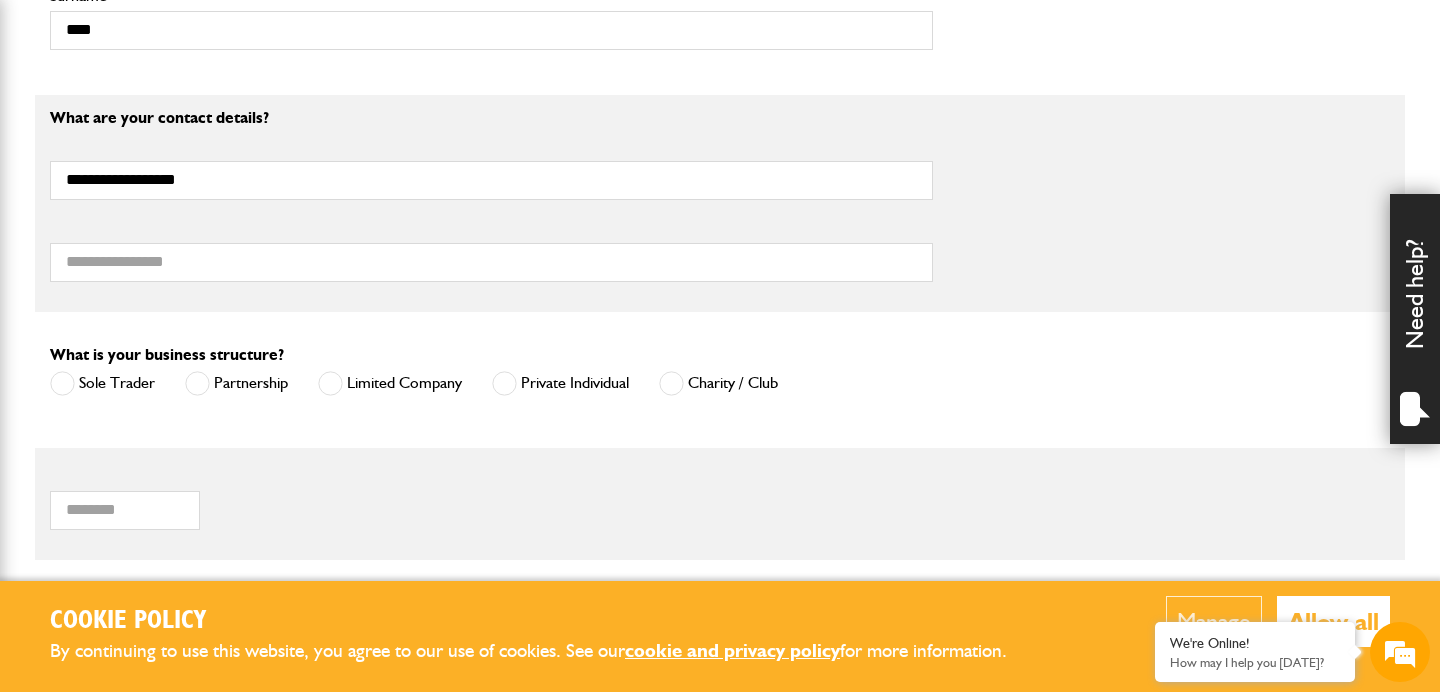 scroll, scrollTop: 1211, scrollLeft: 0, axis: vertical 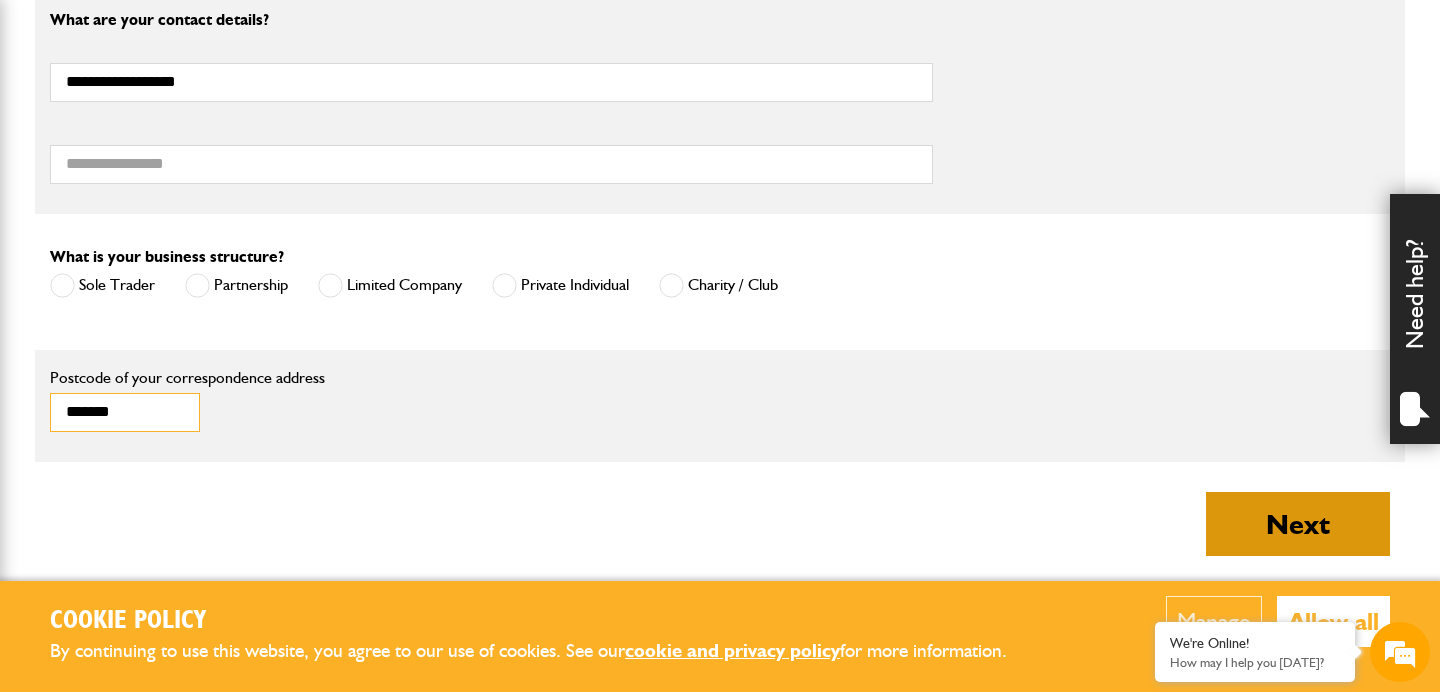 type on "*******" 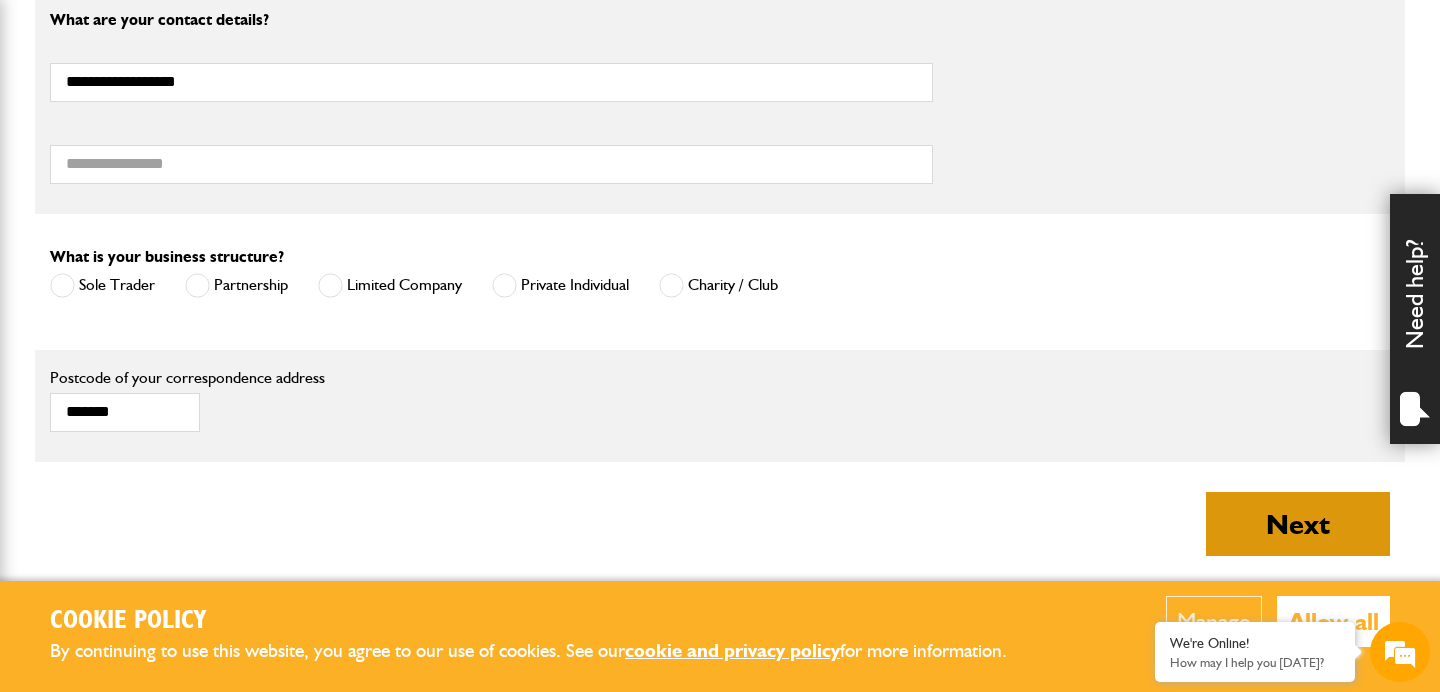 click on "Next" at bounding box center (1298, 524) 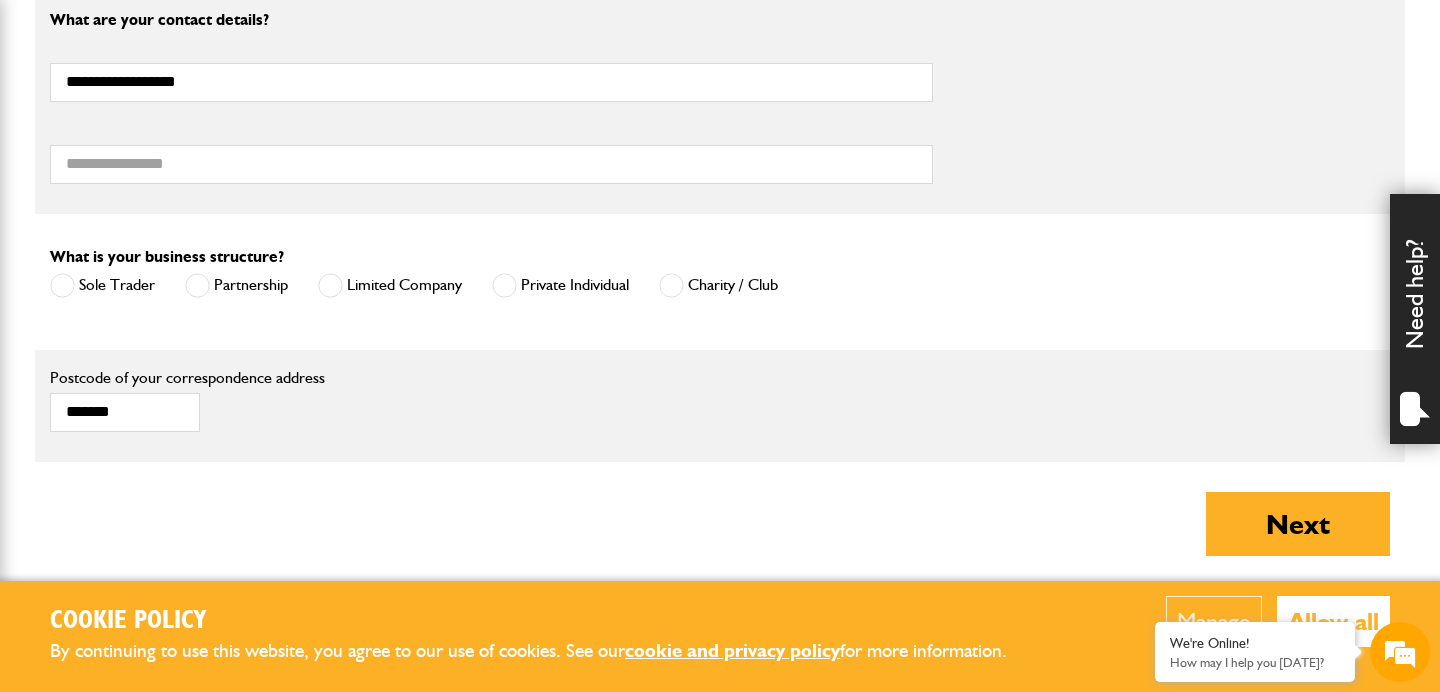 type on "******" 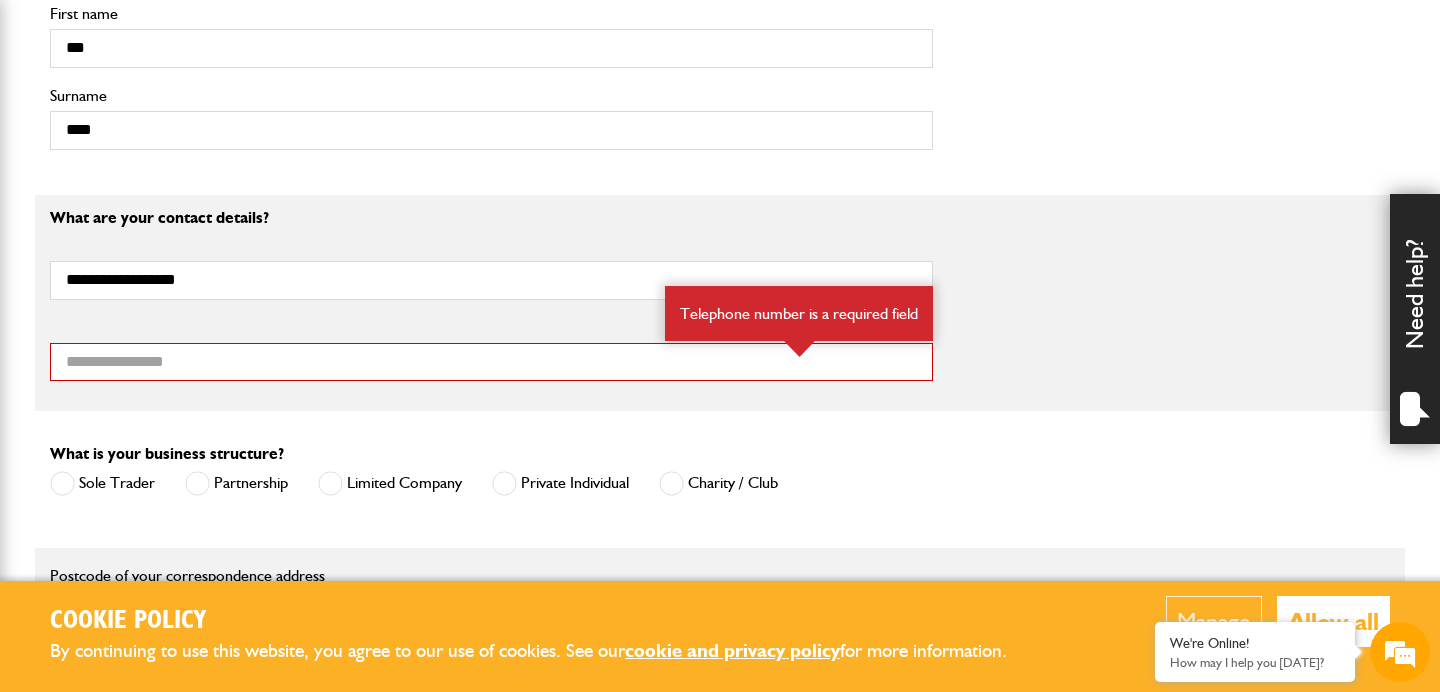 scroll, scrollTop: 1116, scrollLeft: 0, axis: vertical 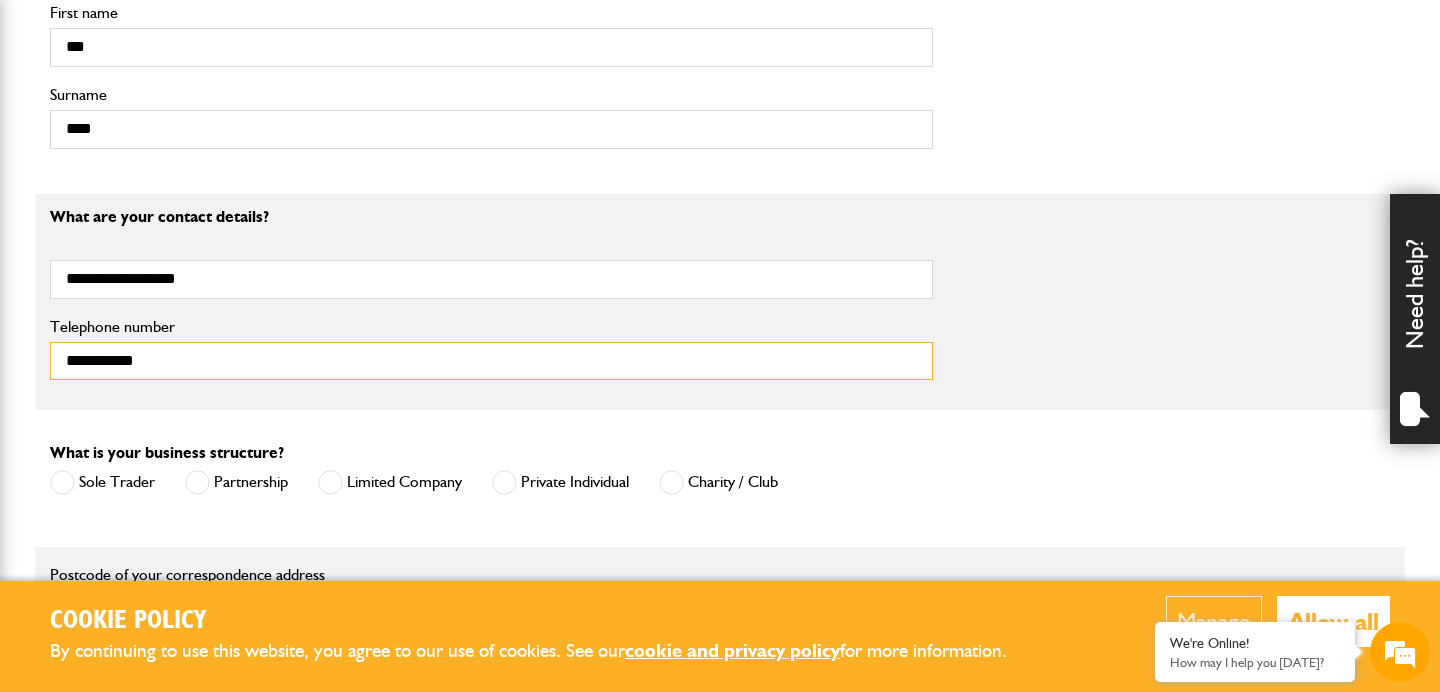 type on "**********" 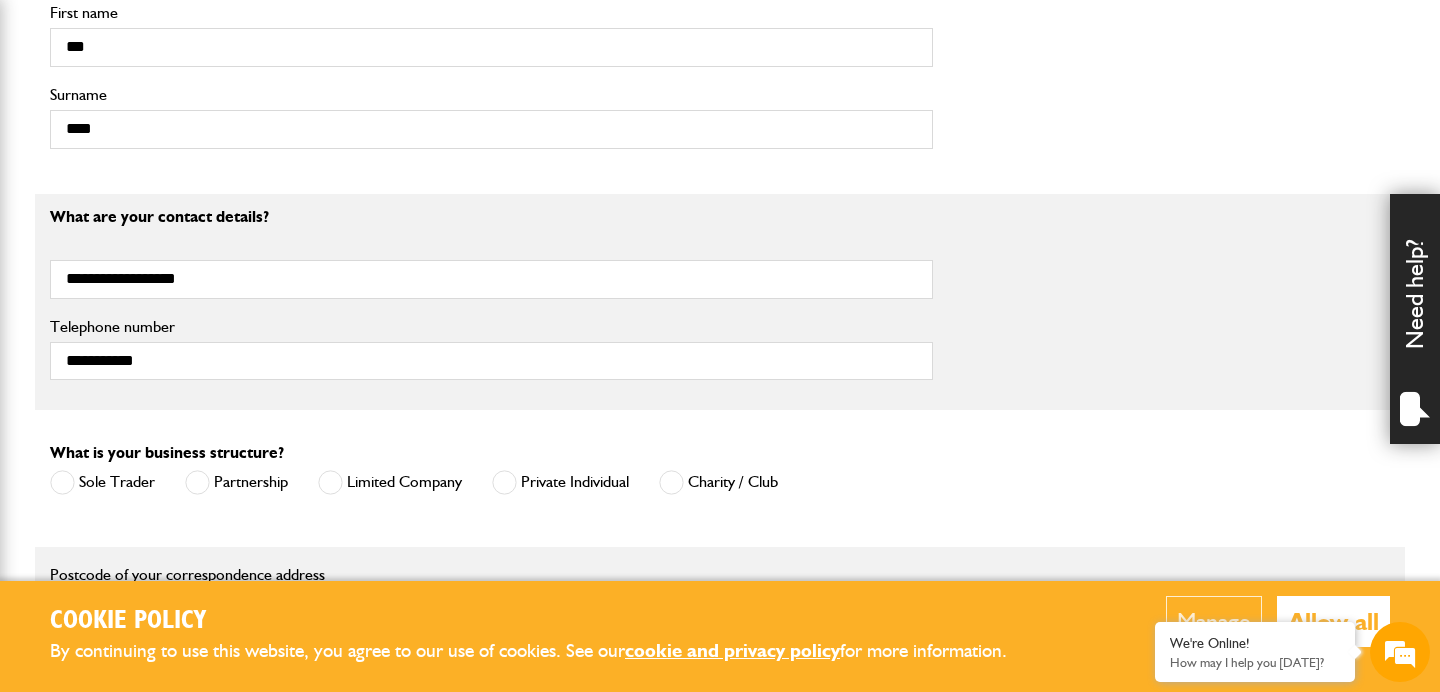 click on "What is your business structure?
Sole Trader
Partnership
Limited Company
Private Individual
Charity / Club" at bounding box center (491, 478) 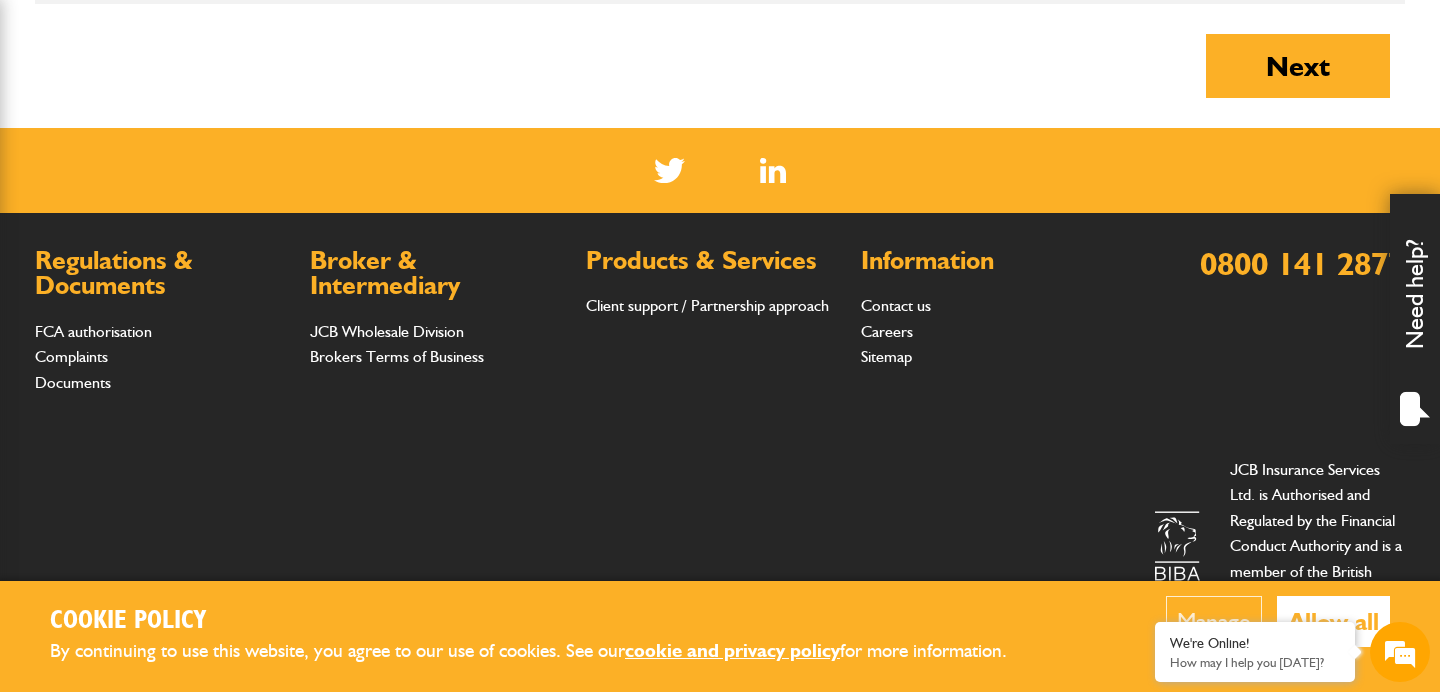 scroll, scrollTop: 1444, scrollLeft: 0, axis: vertical 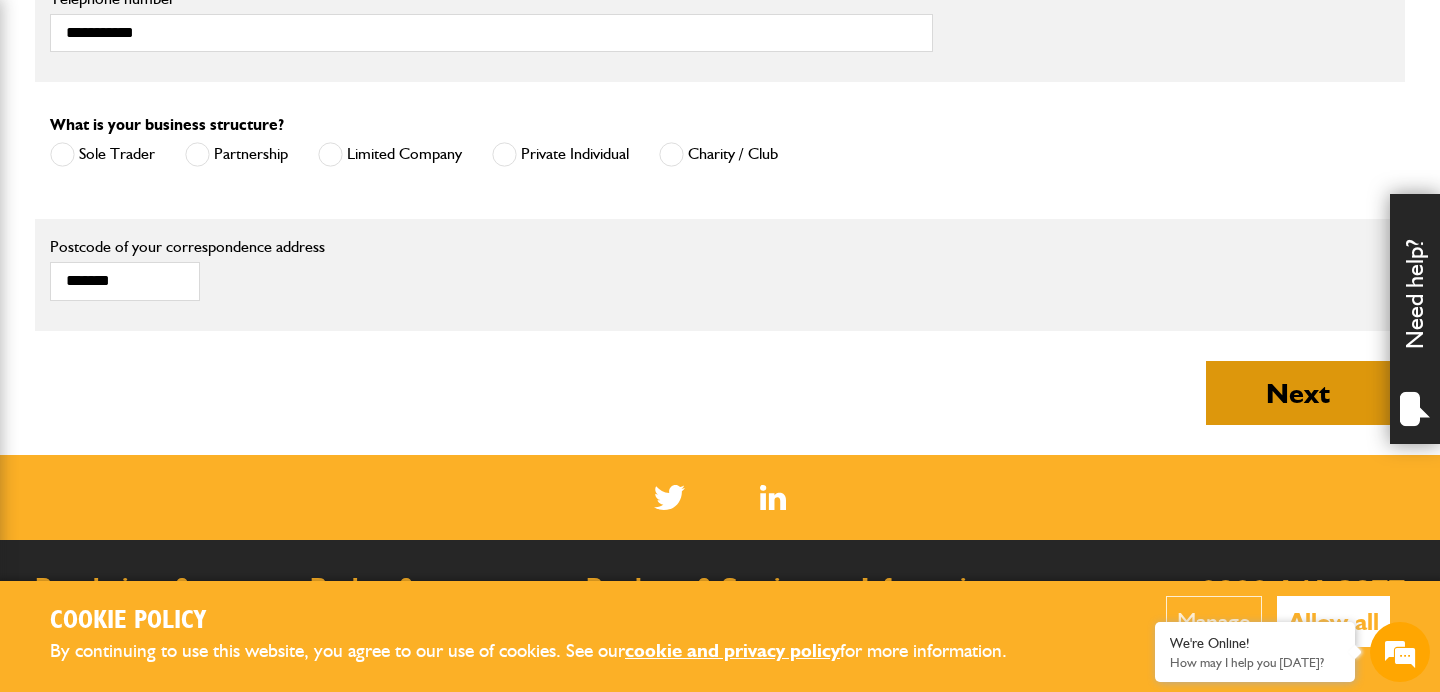 drag, startPoint x: 1304, startPoint y: 390, endPoint x: 1257, endPoint y: 384, distance: 47.38143 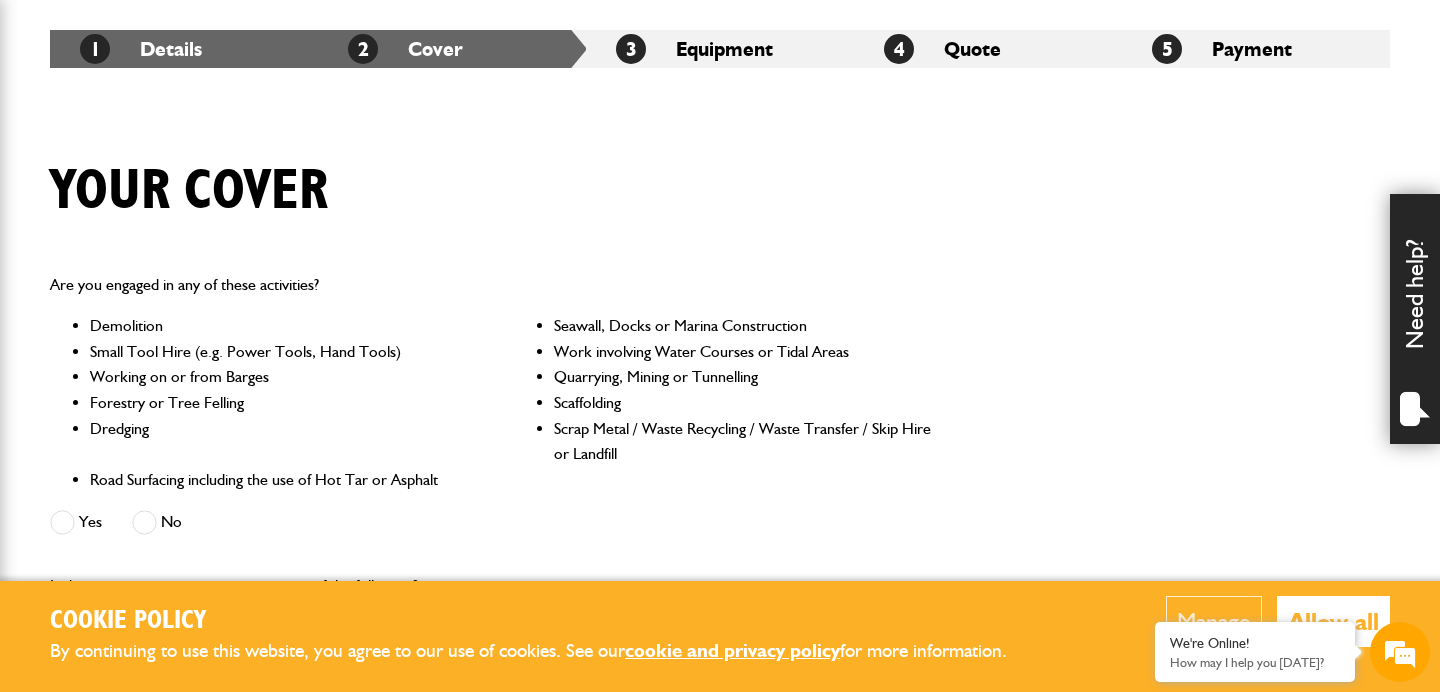 scroll, scrollTop: 456, scrollLeft: 0, axis: vertical 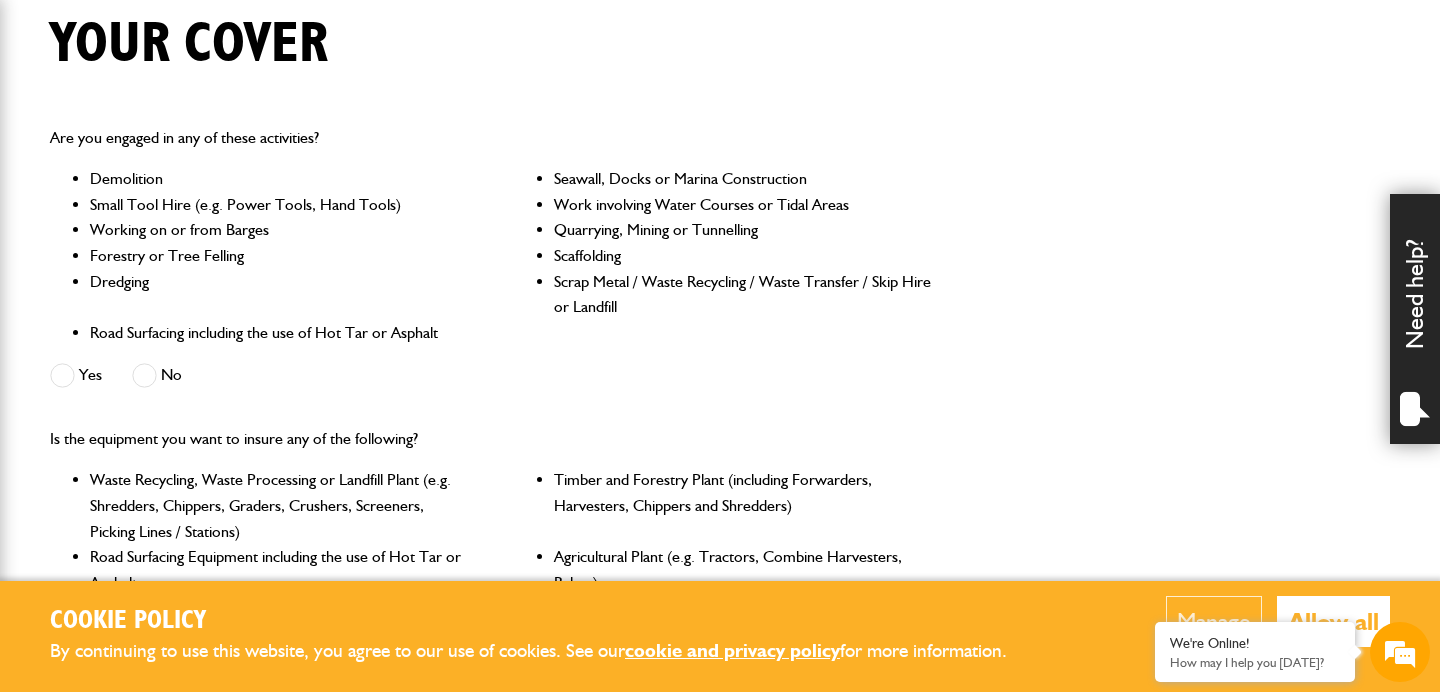 click at bounding box center [144, 375] 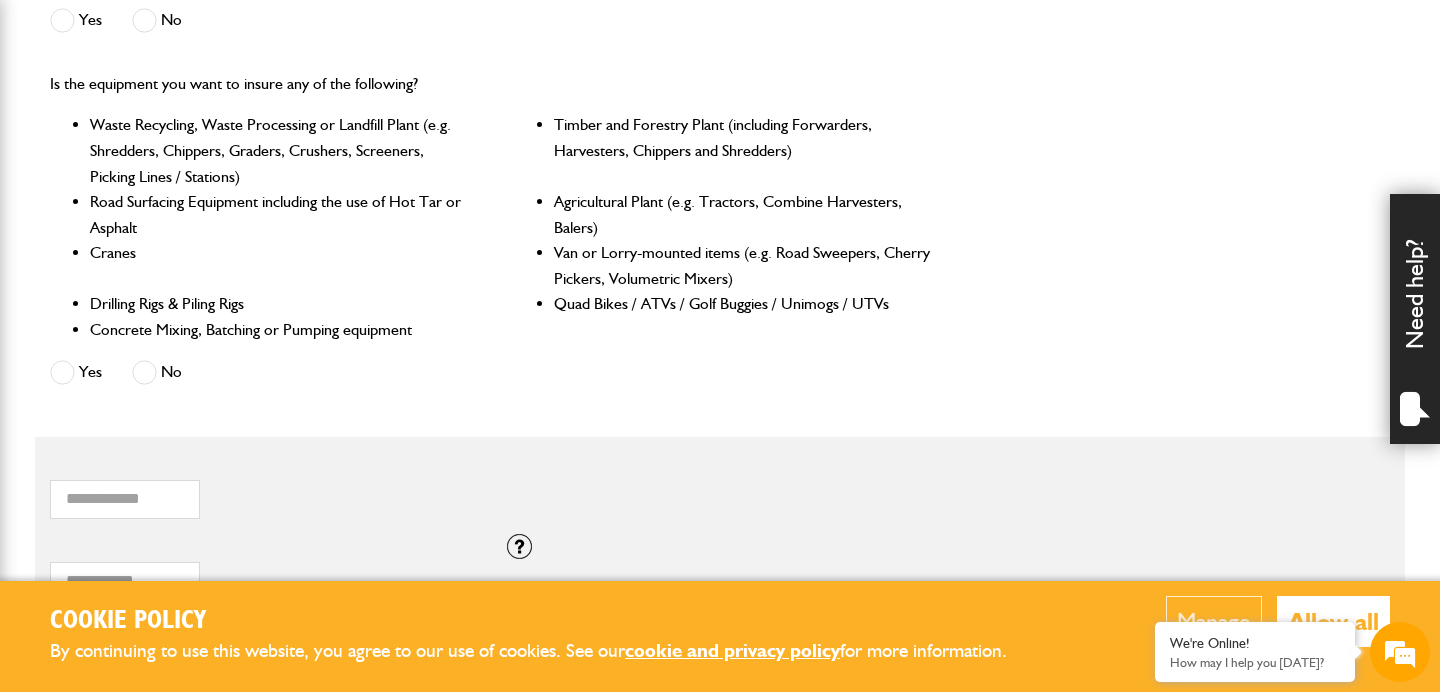 scroll, scrollTop: 889, scrollLeft: 0, axis: vertical 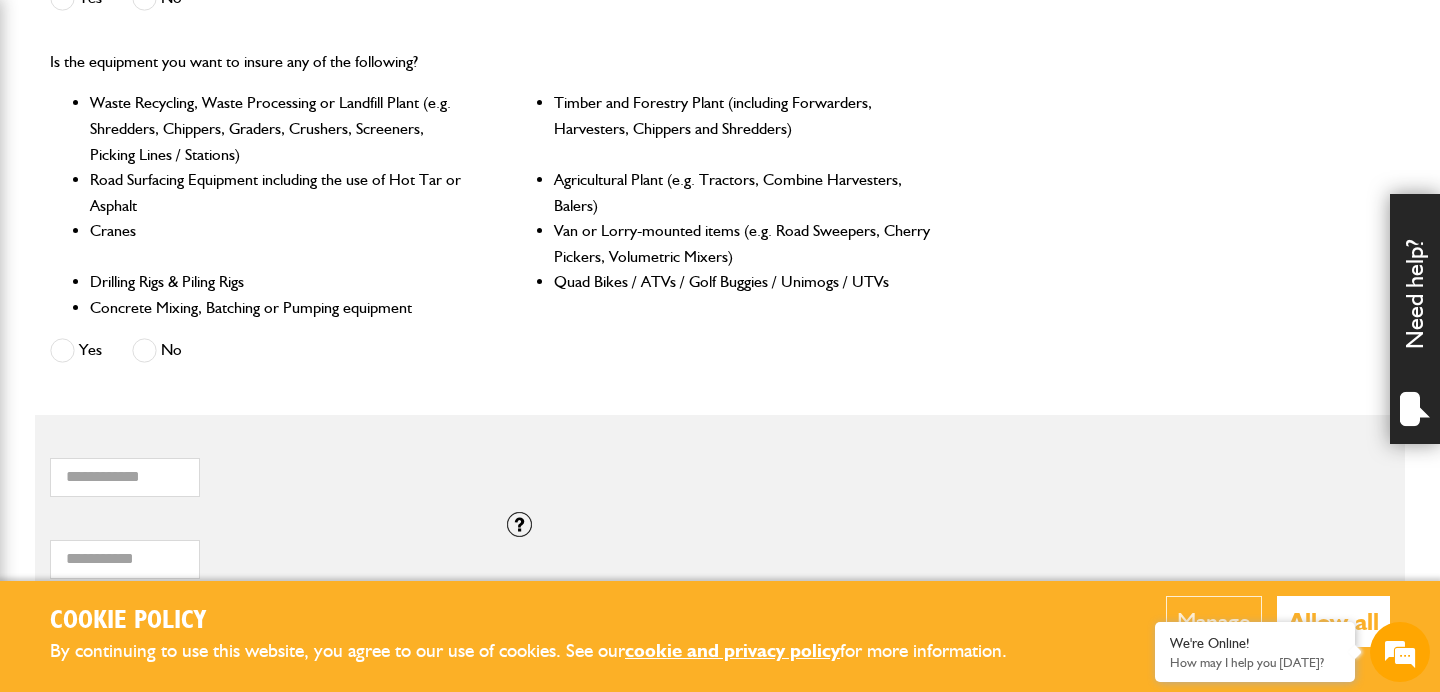click at bounding box center (144, 350) 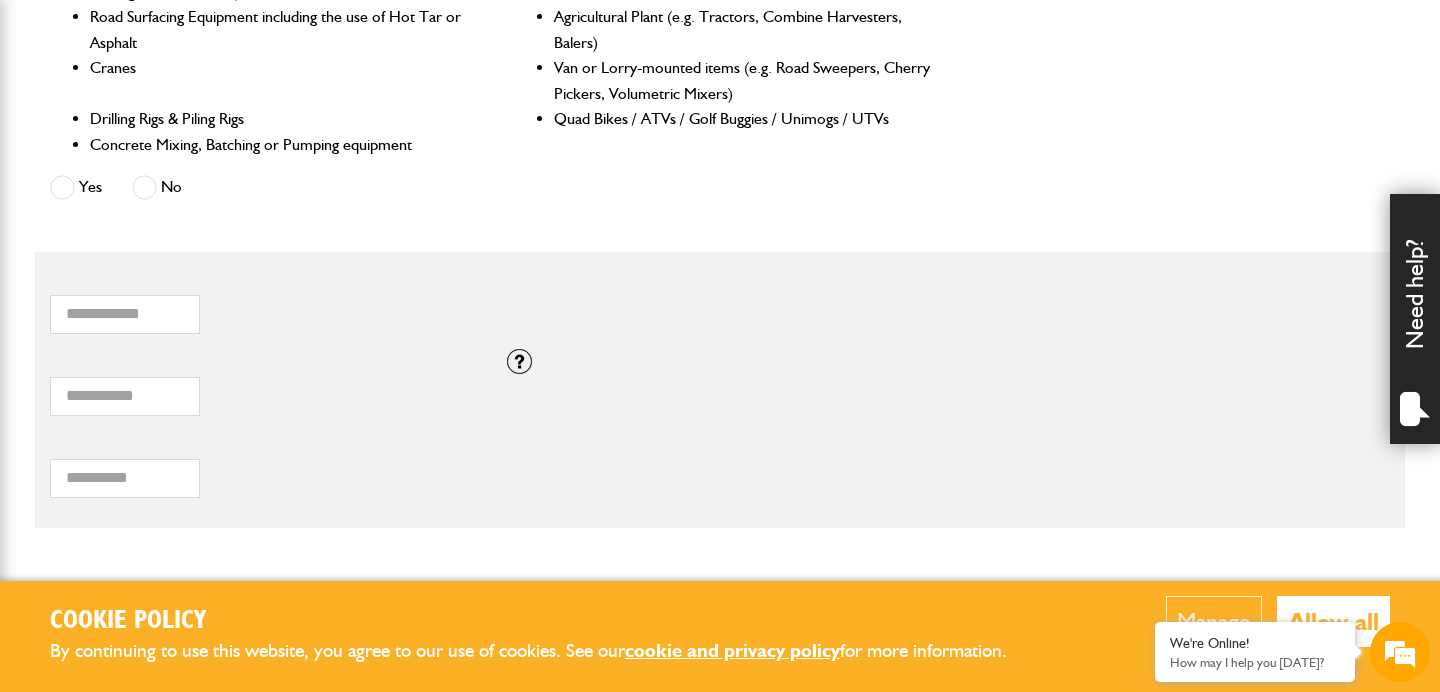 scroll, scrollTop: 1154, scrollLeft: 0, axis: vertical 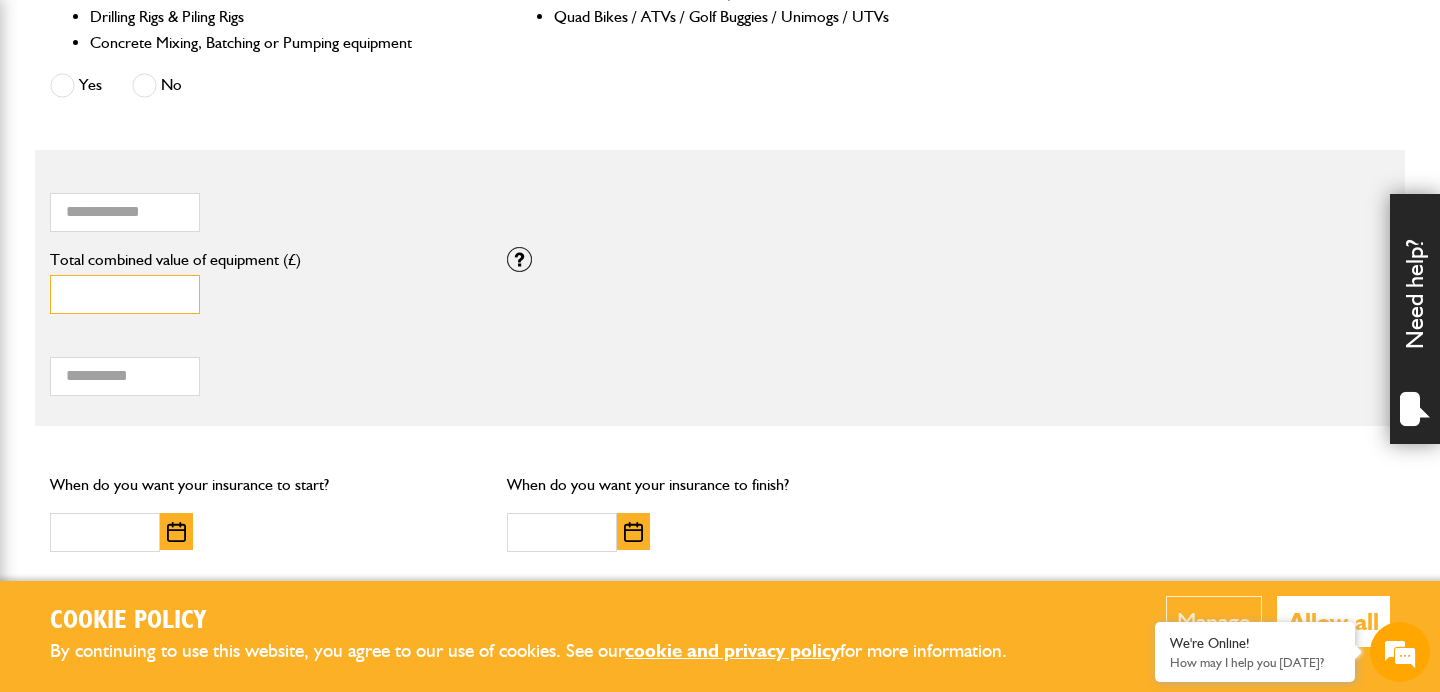 drag, startPoint x: 97, startPoint y: 291, endPoint x: -2, endPoint y: 290, distance: 99.00505 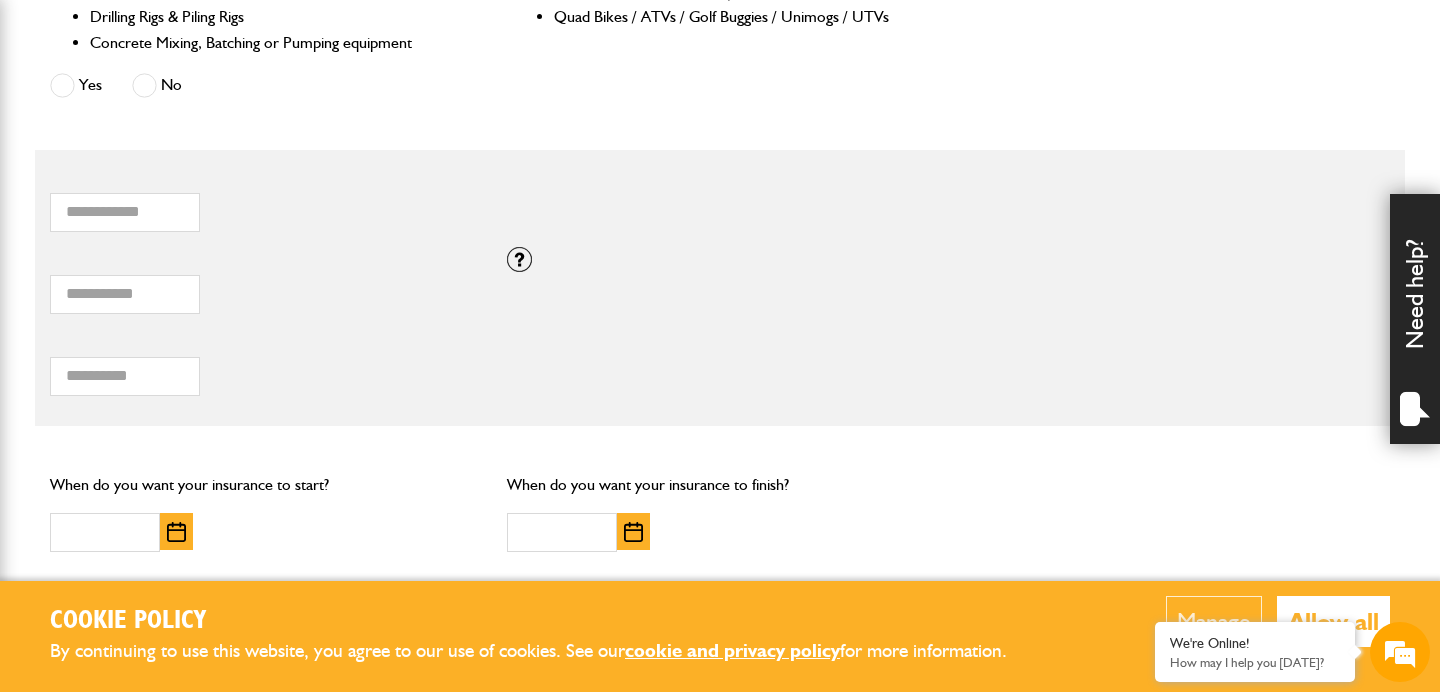 click on "Total hiring fees
Please enter a minimum value of 25 for total hiring fees." at bounding box center (263, 365) 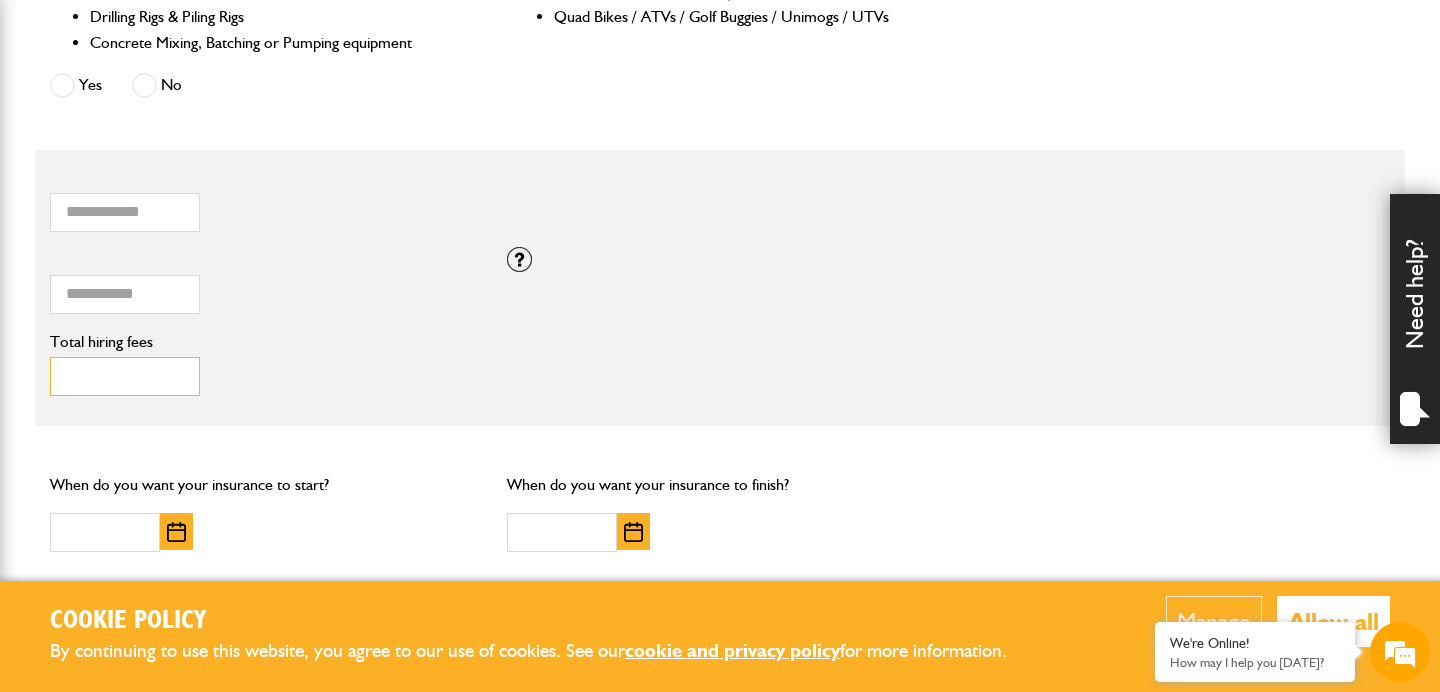 click on "Total hiring fees" at bounding box center [125, 376] 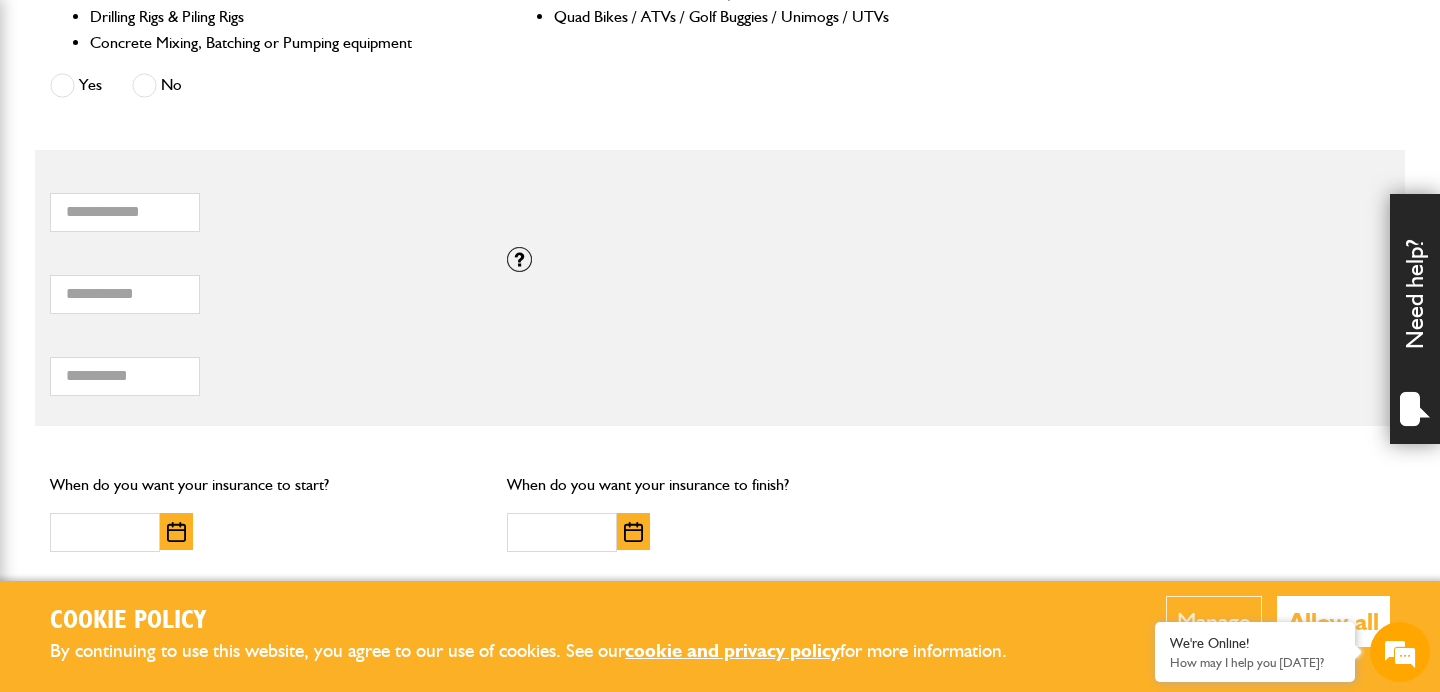 click on "***
Total hiring fees
Please enter a minimum value of 25 for total hiring fees." at bounding box center [263, 365] 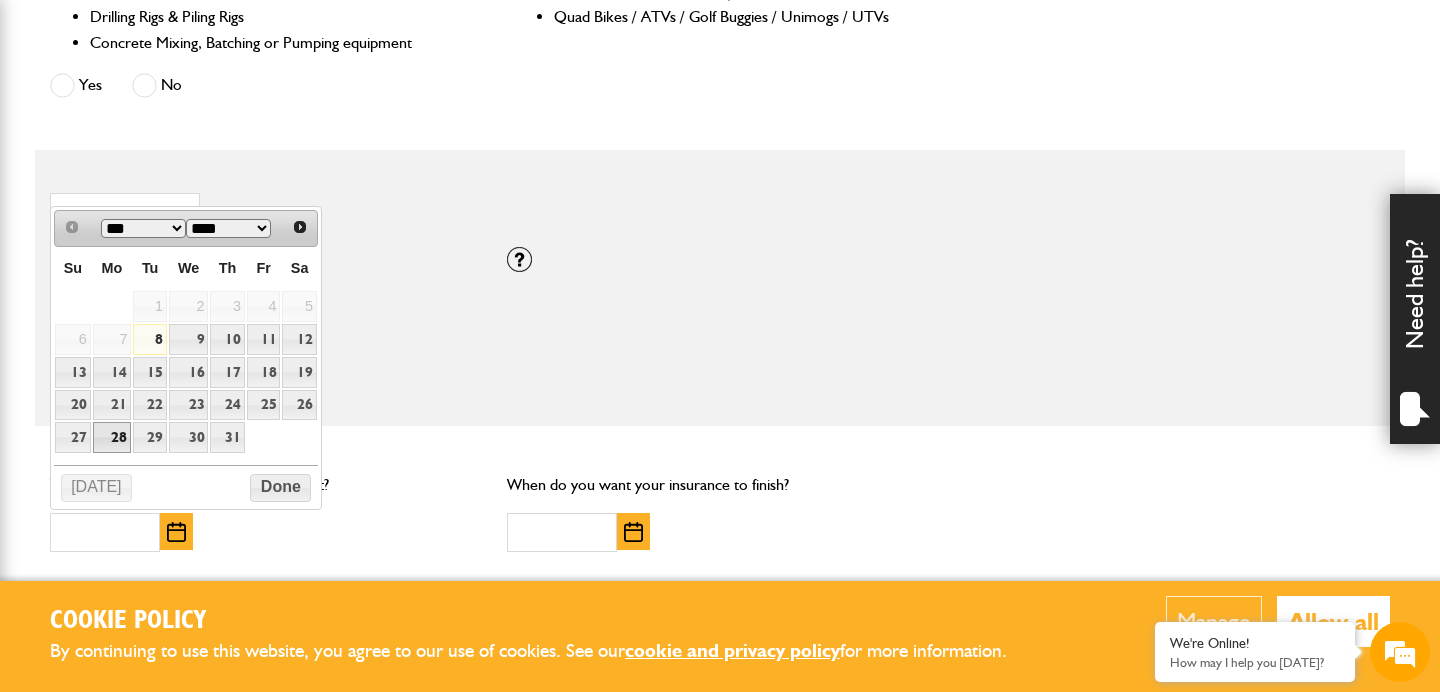 click on "28" at bounding box center [112, 437] 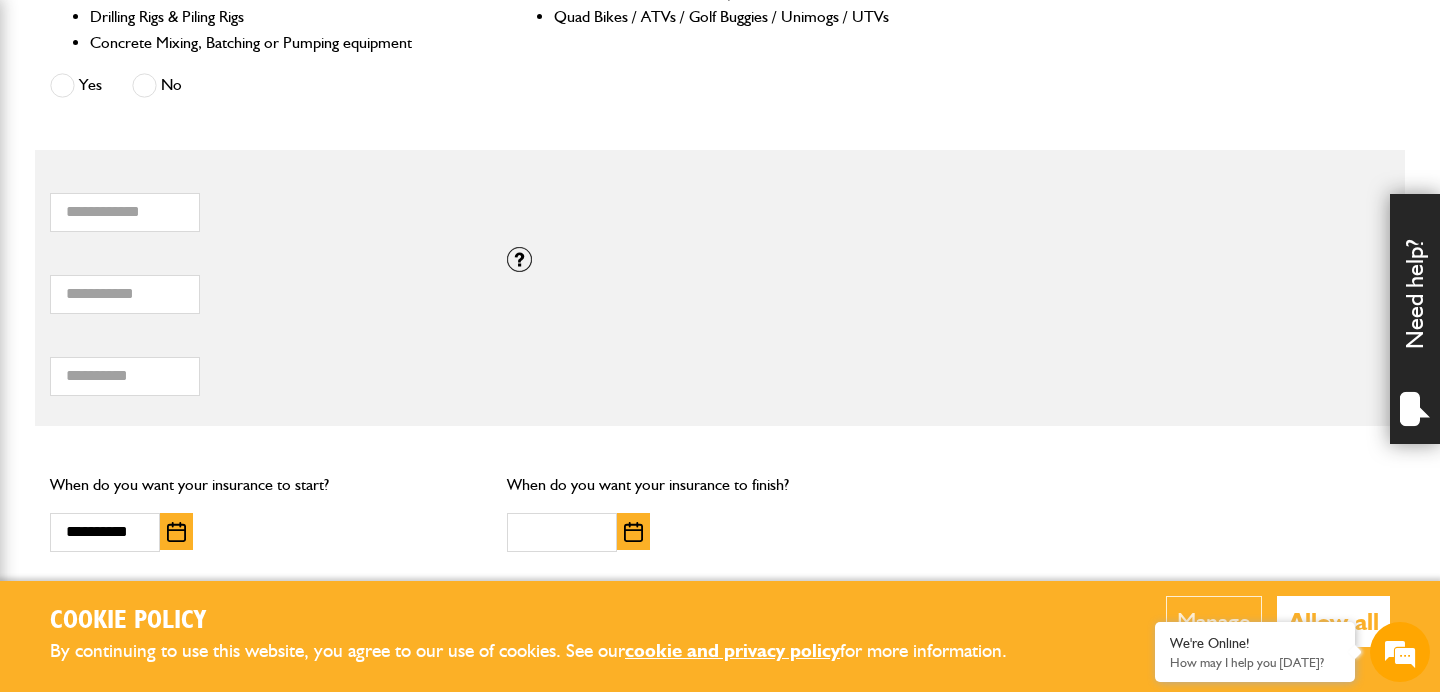 click at bounding box center (633, 532) 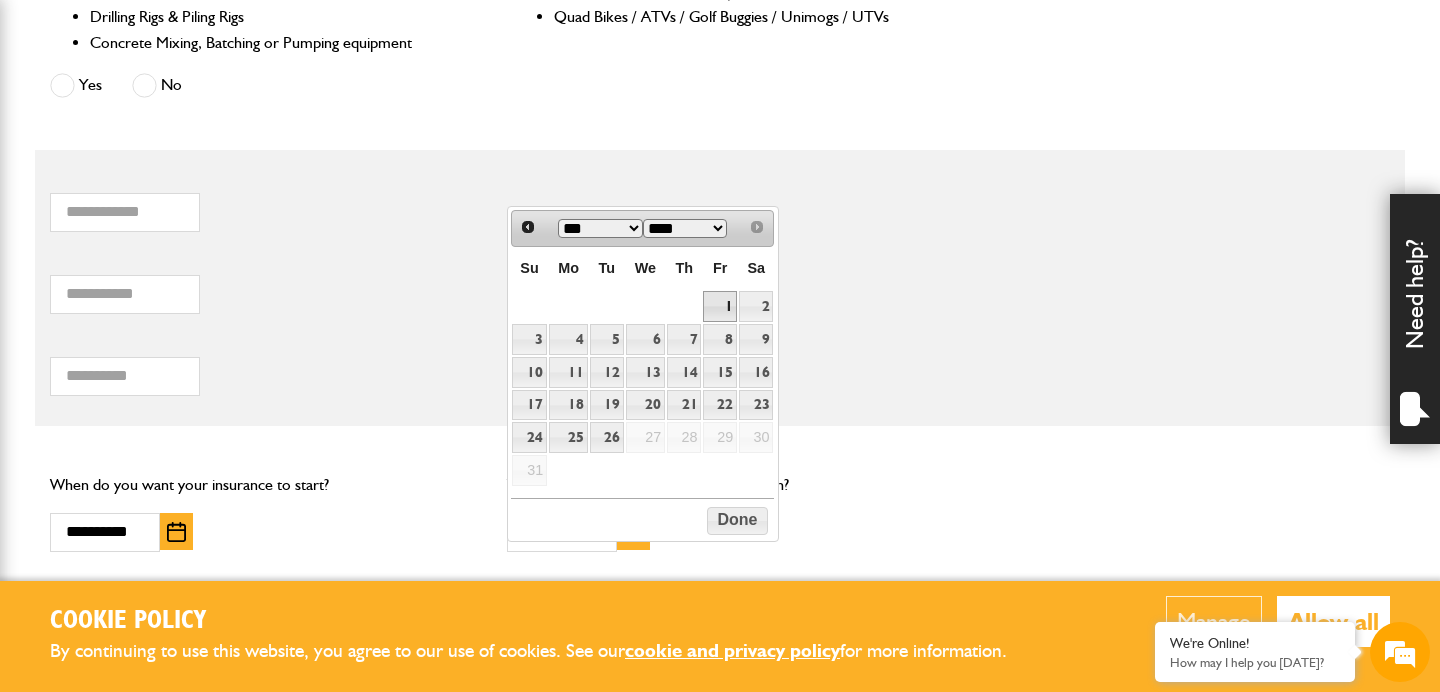 click on "1" at bounding box center [720, 306] 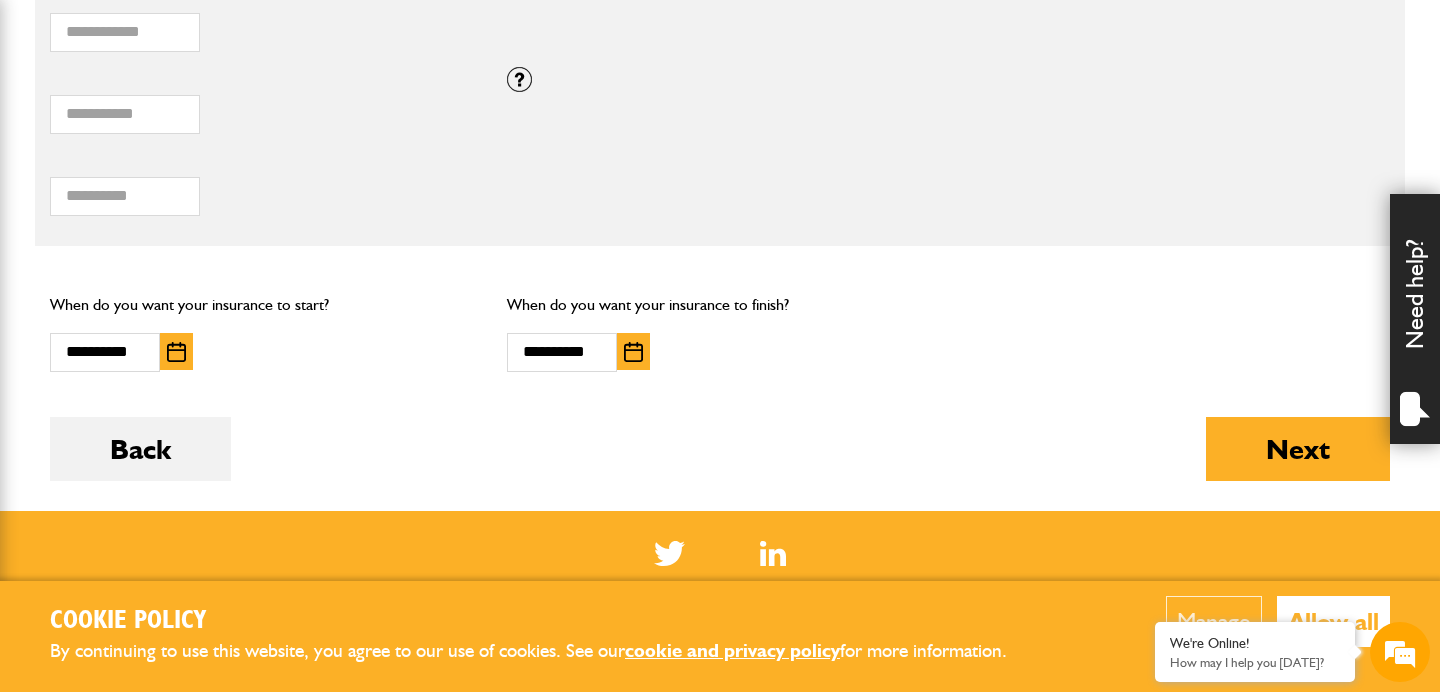 scroll, scrollTop: 1341, scrollLeft: 0, axis: vertical 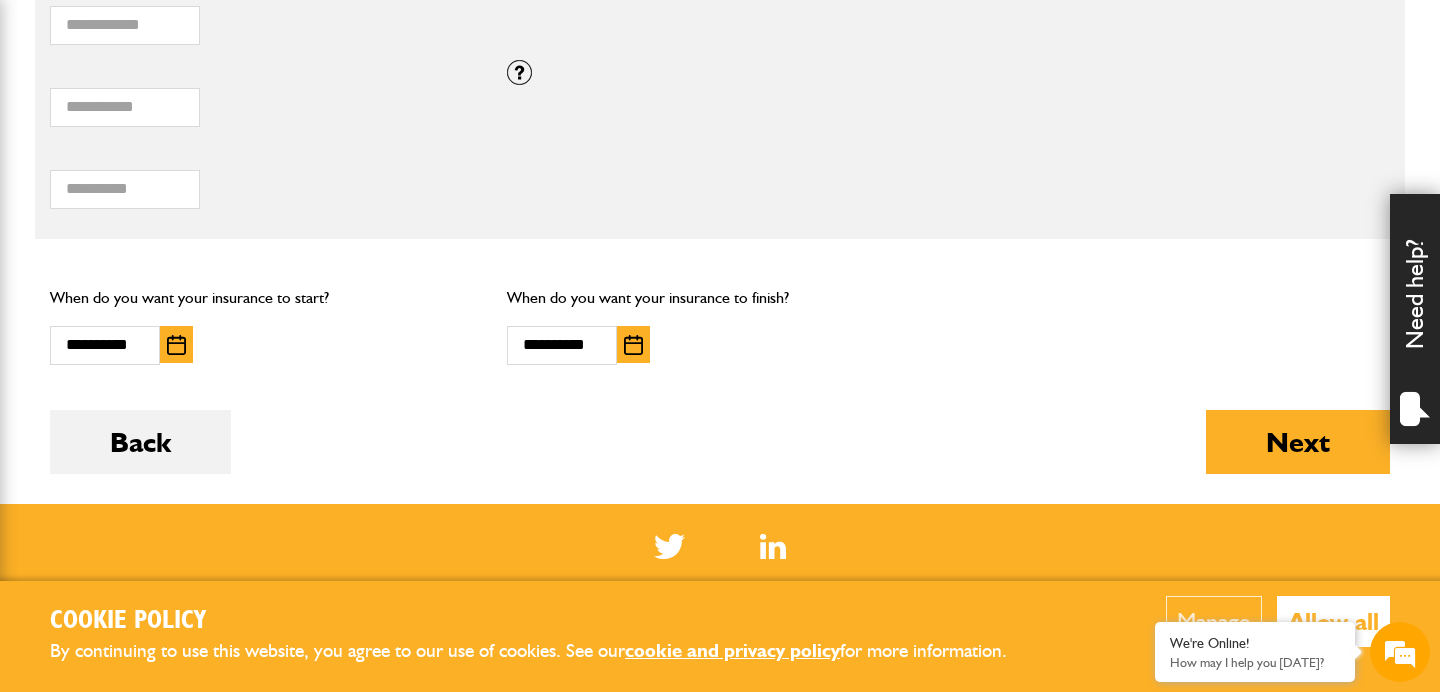 drag, startPoint x: 1296, startPoint y: 435, endPoint x: 970, endPoint y: 387, distance: 329.5148 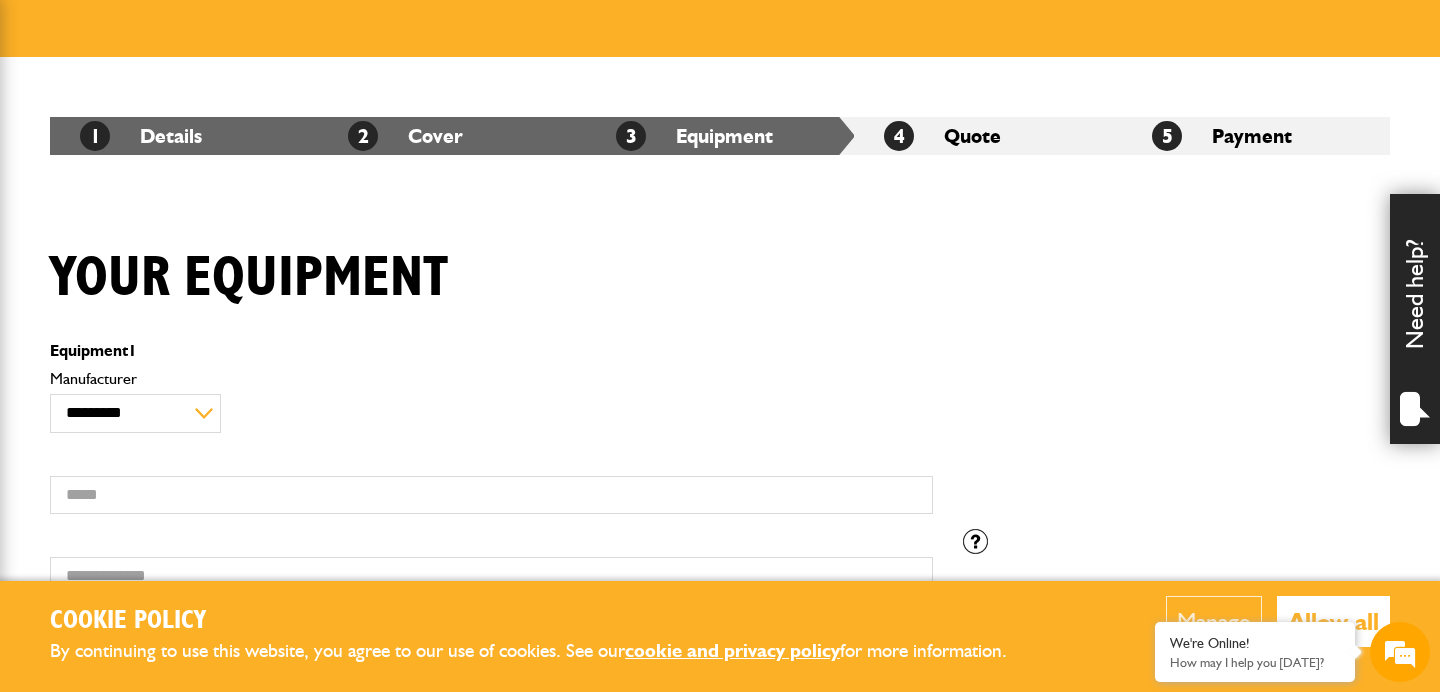 scroll, scrollTop: 356, scrollLeft: 0, axis: vertical 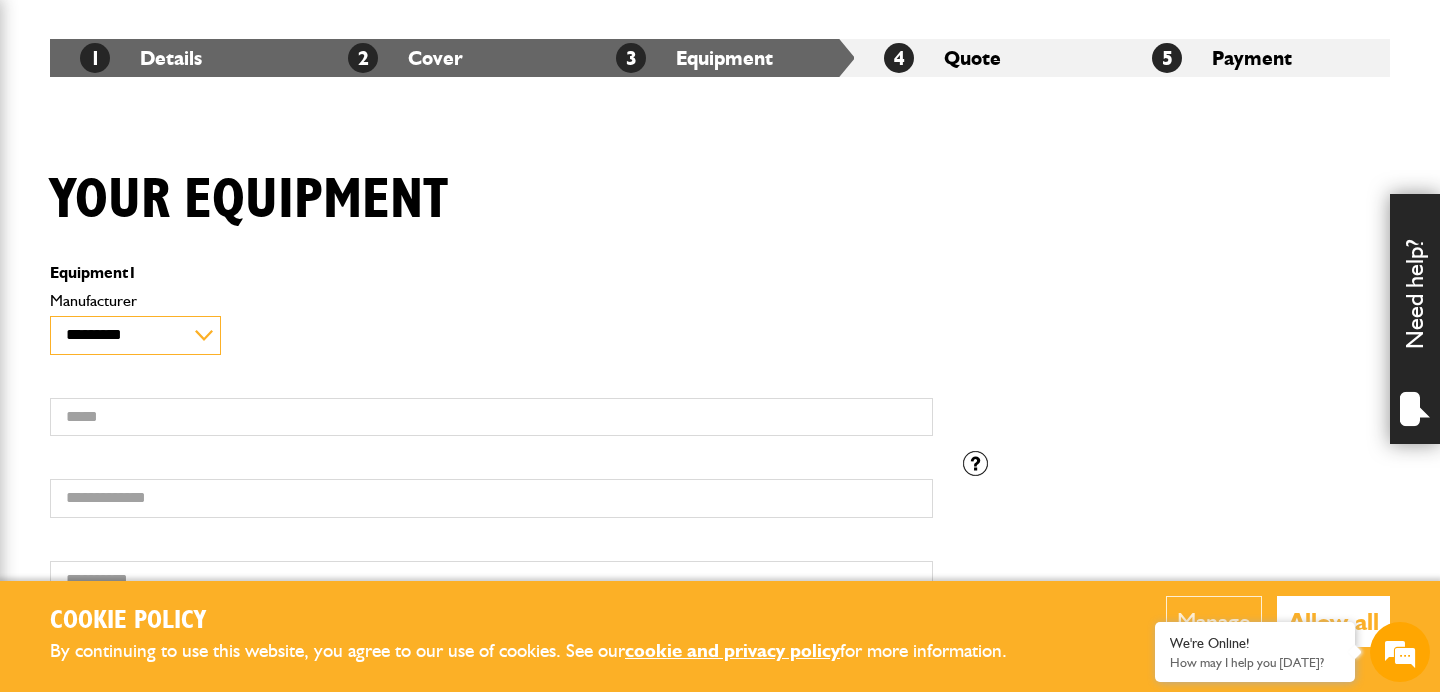 select on "**" 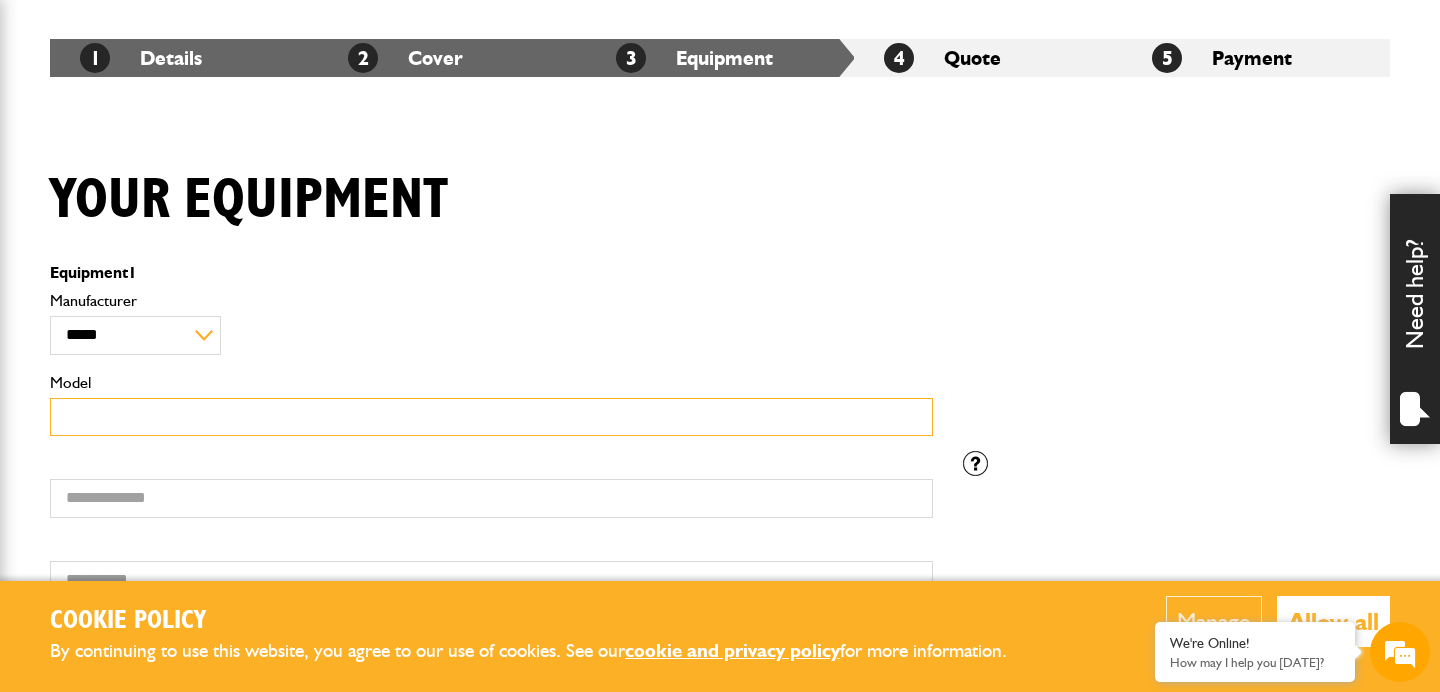 click on "Model" at bounding box center [491, 417] 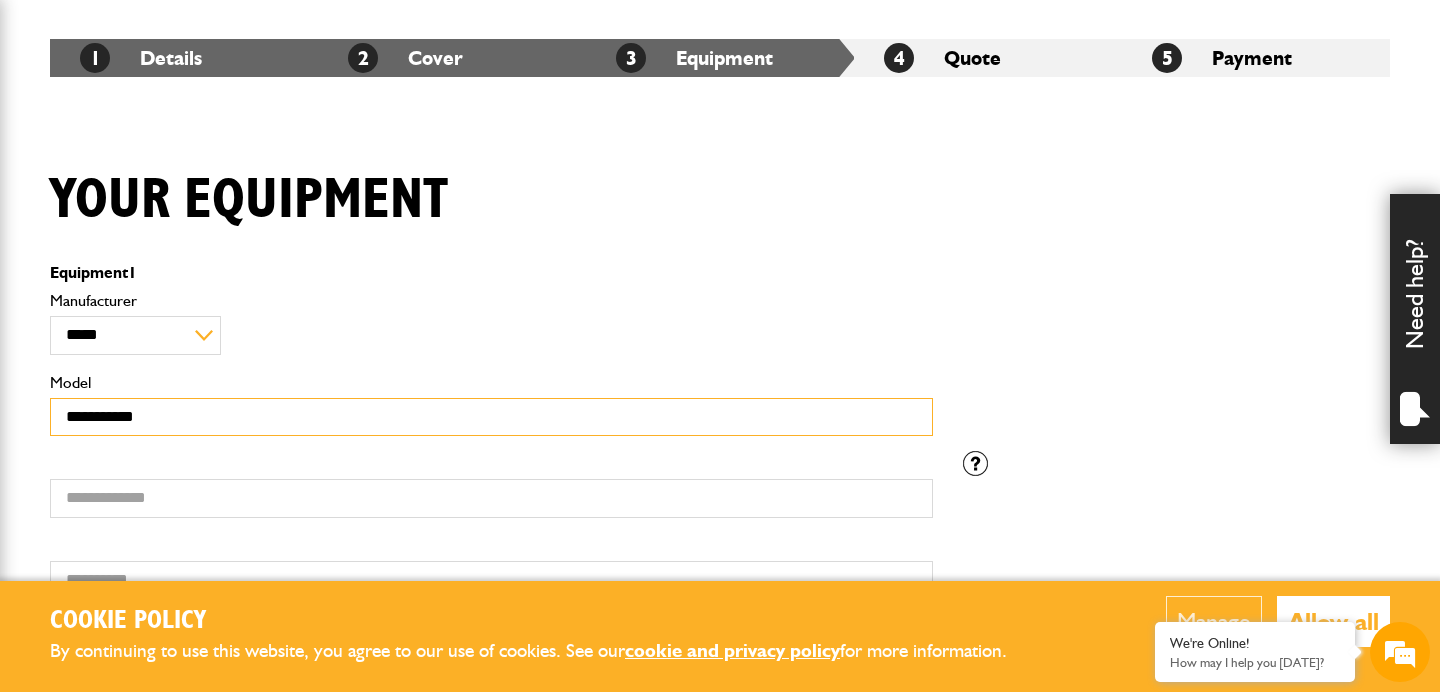 scroll, scrollTop: 0, scrollLeft: 0, axis: both 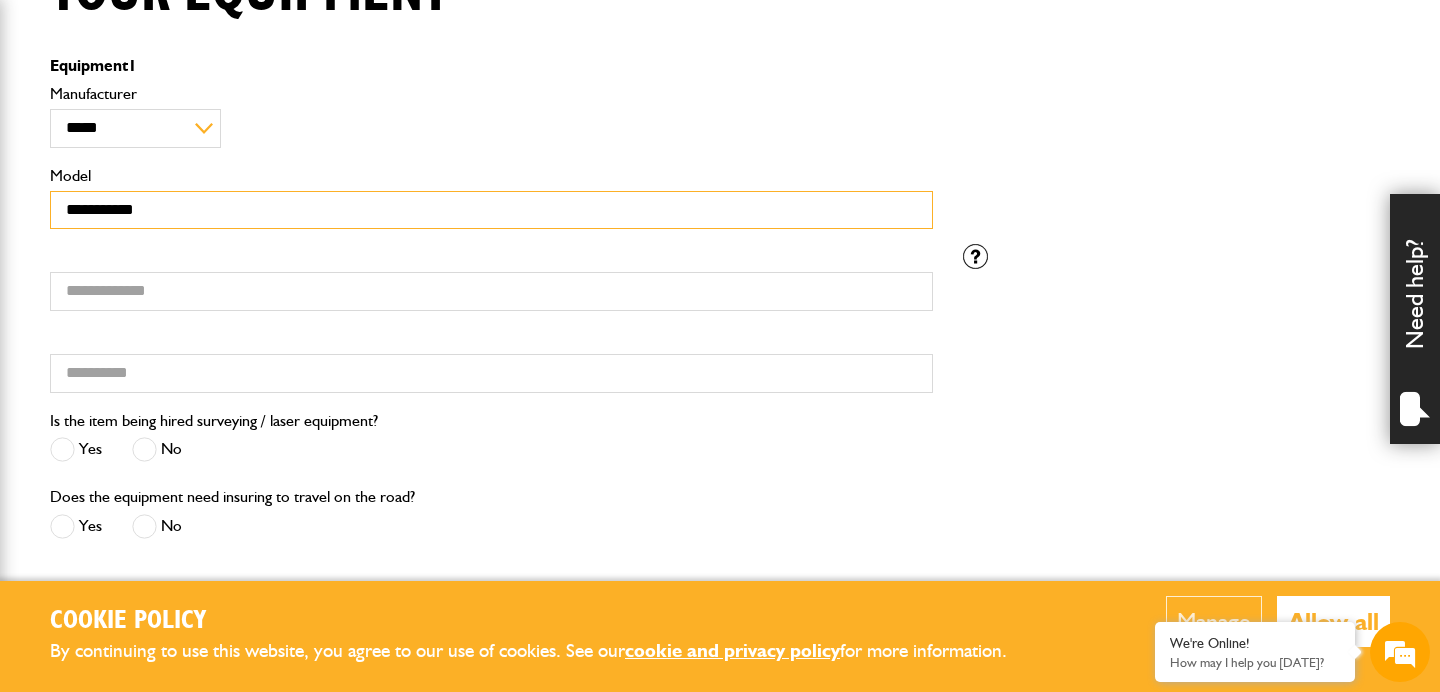 type on "**********" 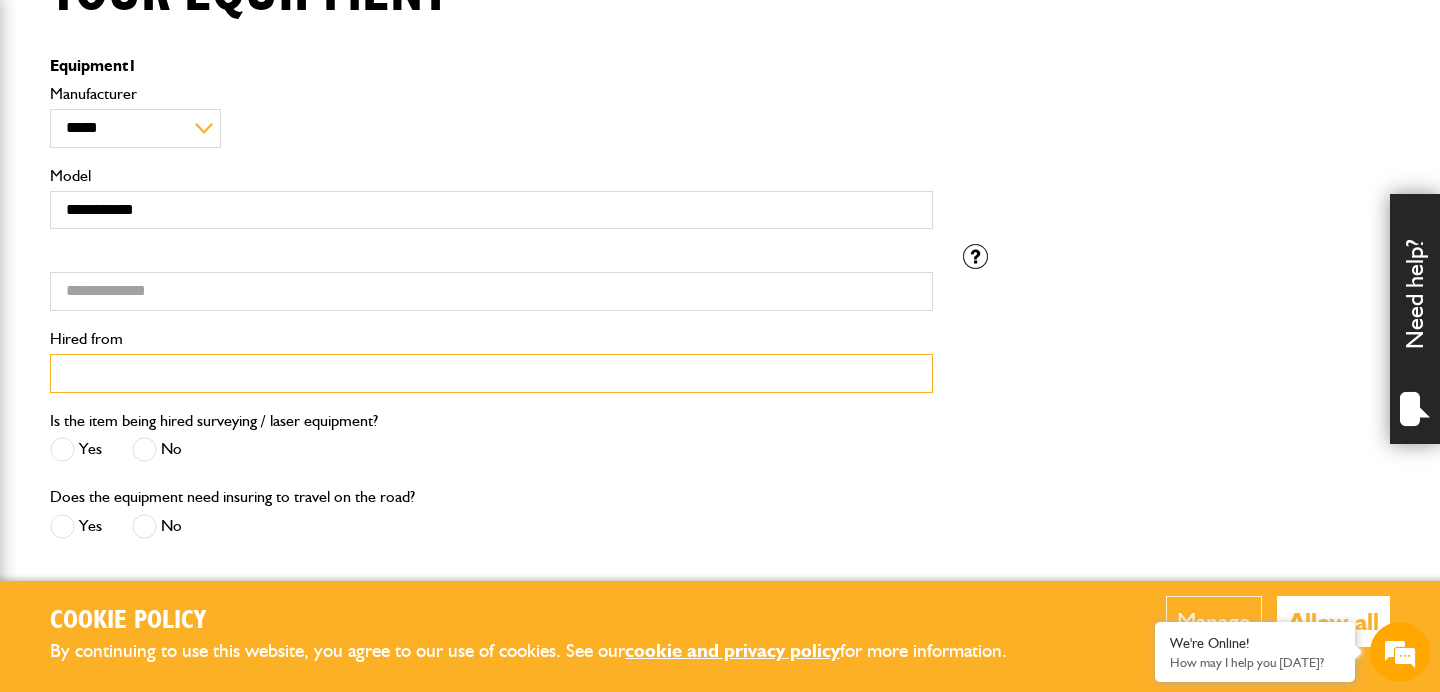 click on "Hired from" at bounding box center (491, 373) 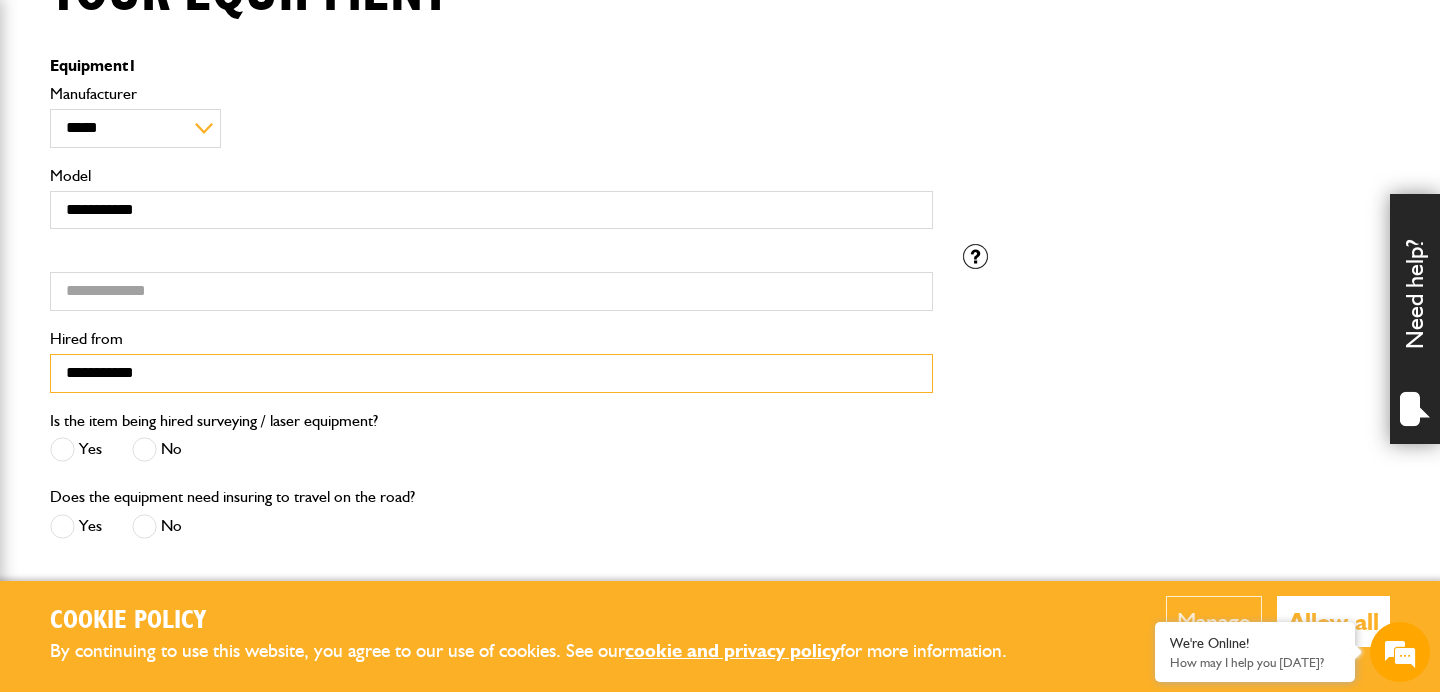 type on "**********" 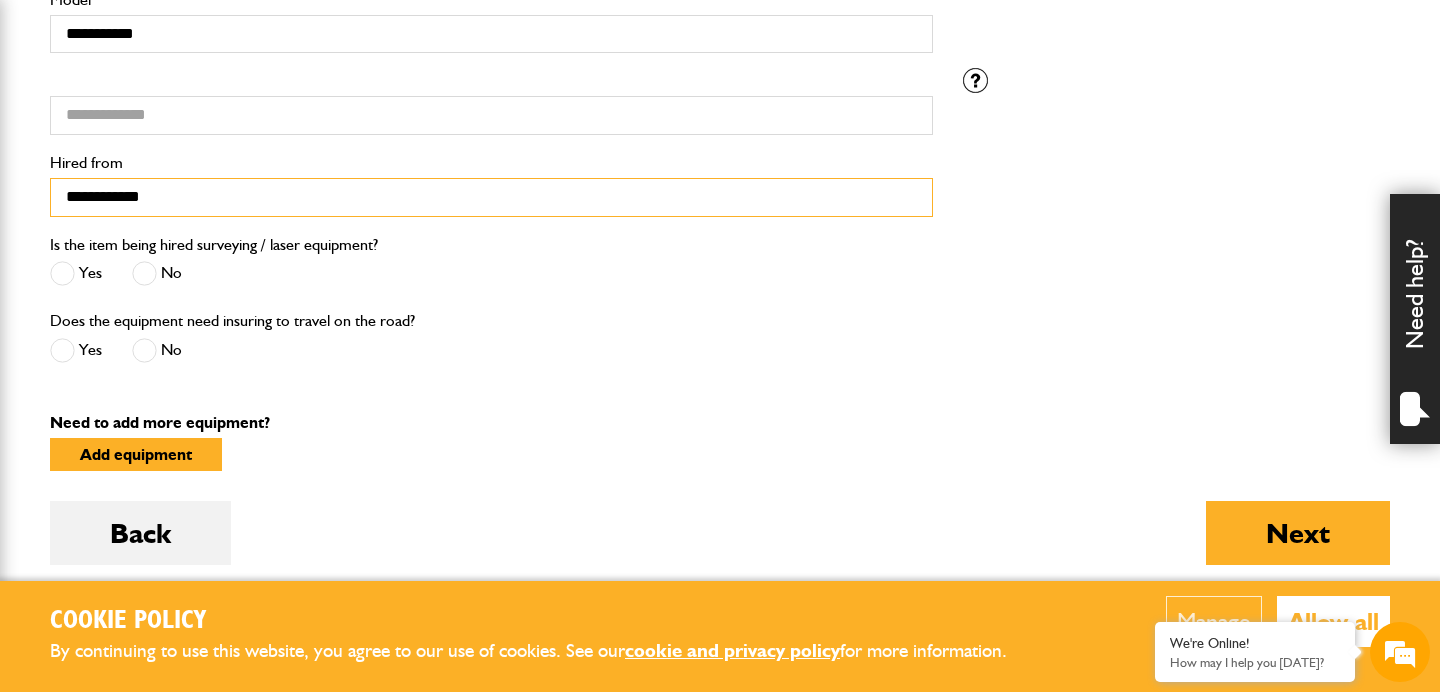 scroll, scrollTop: 741, scrollLeft: 0, axis: vertical 